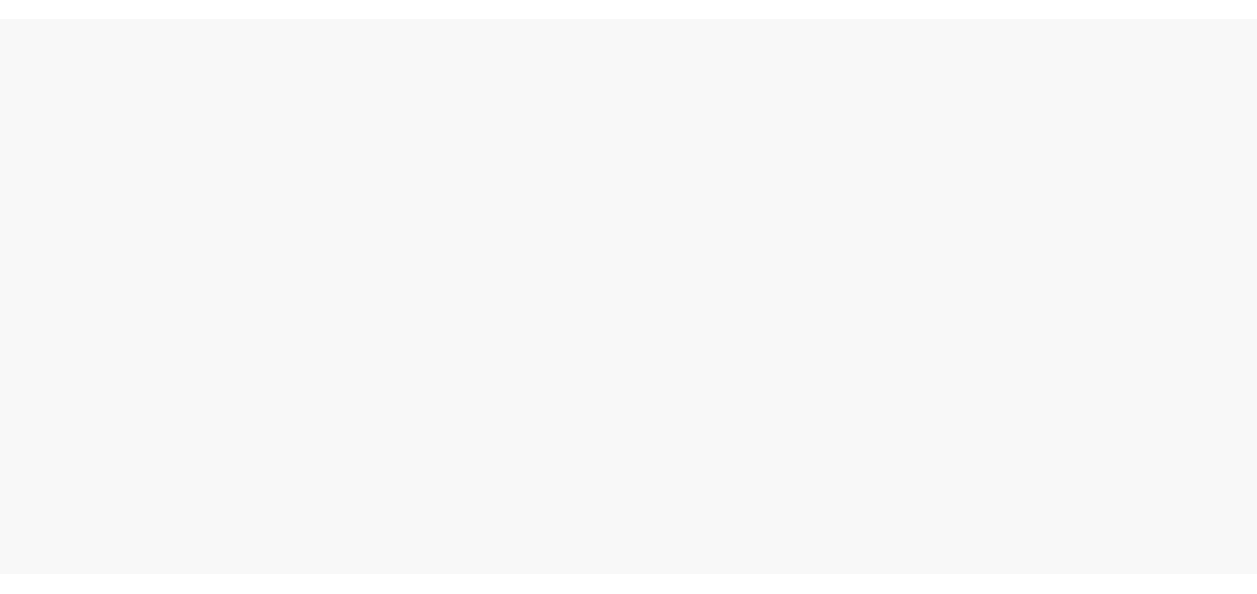 scroll, scrollTop: 0, scrollLeft: 0, axis: both 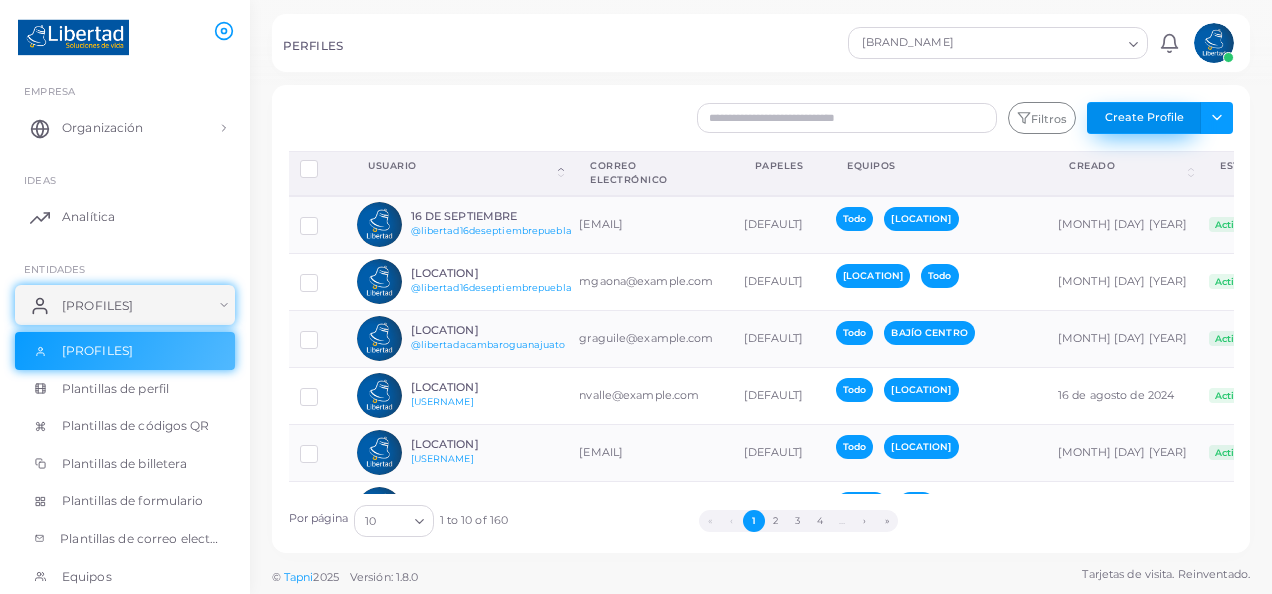 click on "Create Profile" at bounding box center (1144, 118) 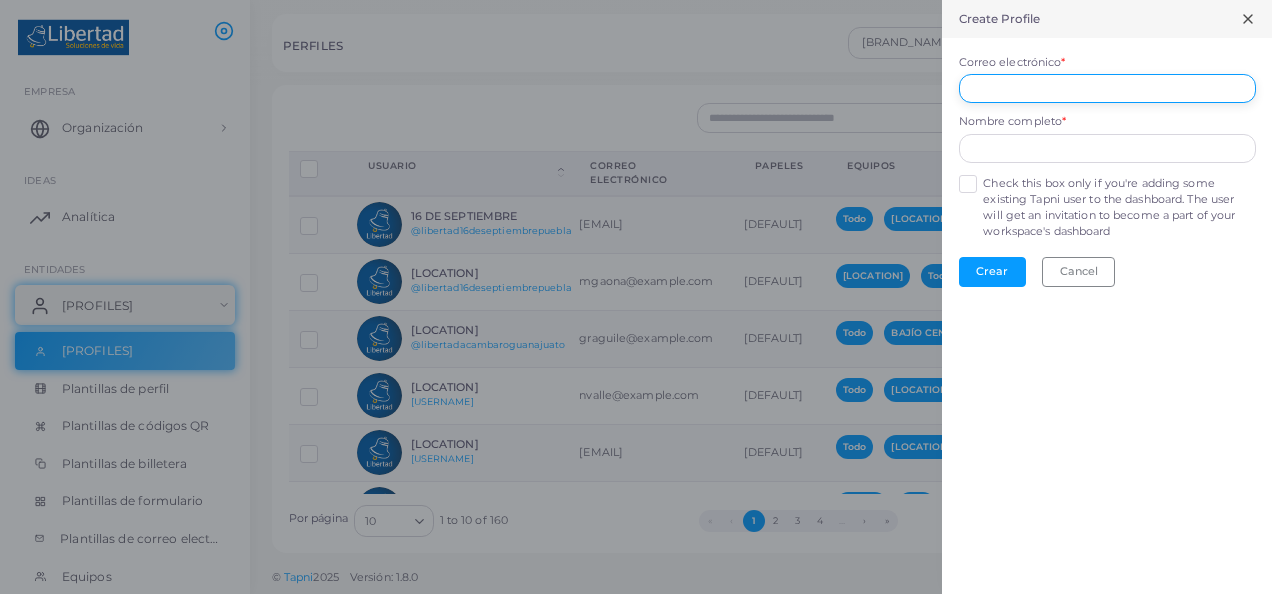 click on "Correo electrónico  *" at bounding box center [1107, 89] 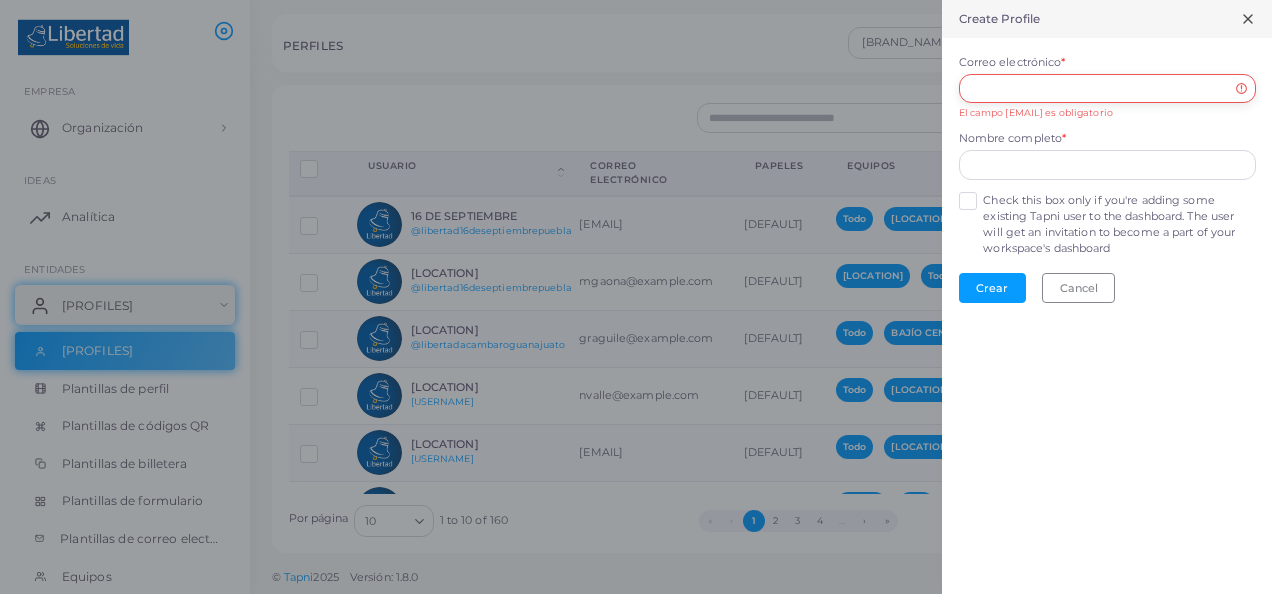 paste on "**********" 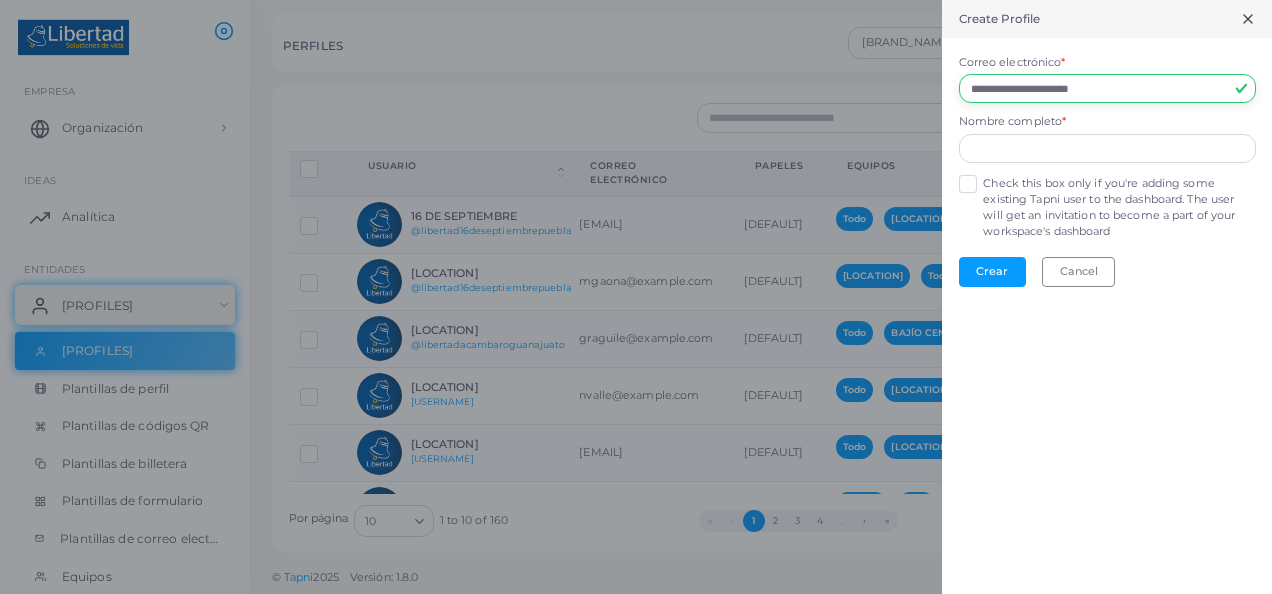 type on "**********" 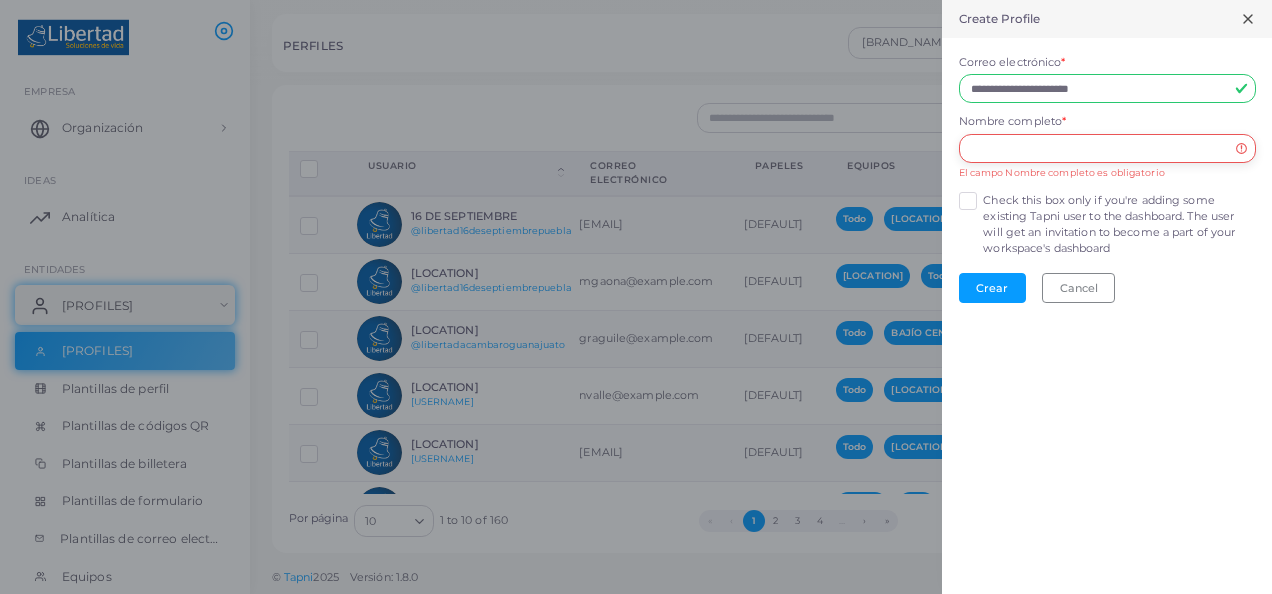 paste on "**********" 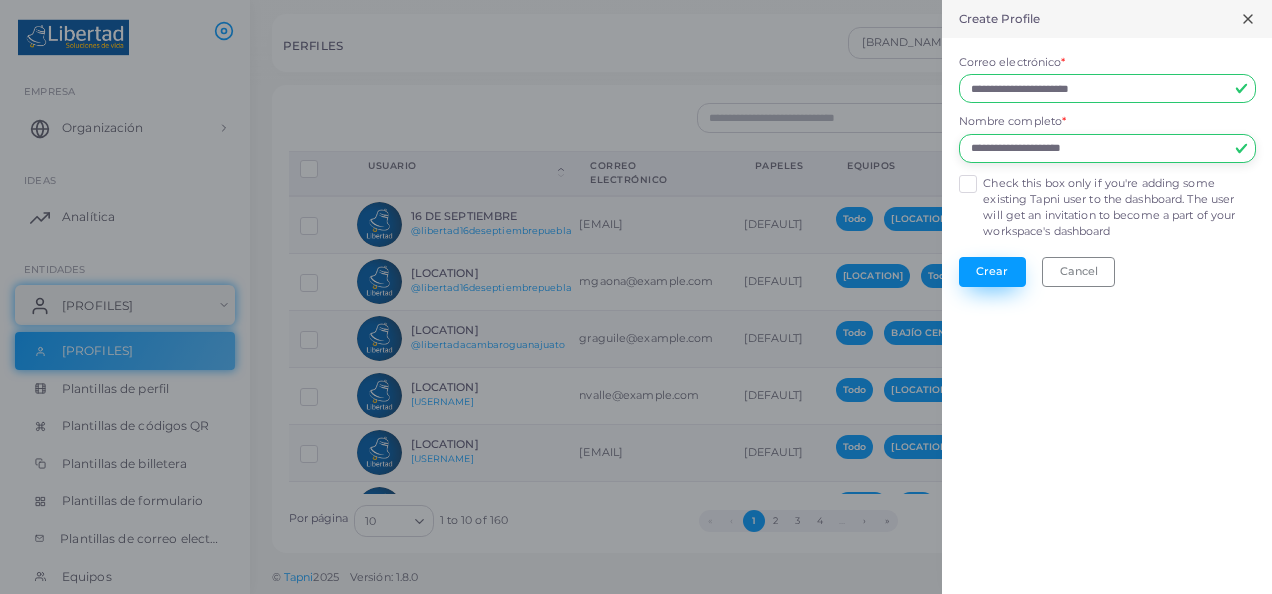 type on "**********" 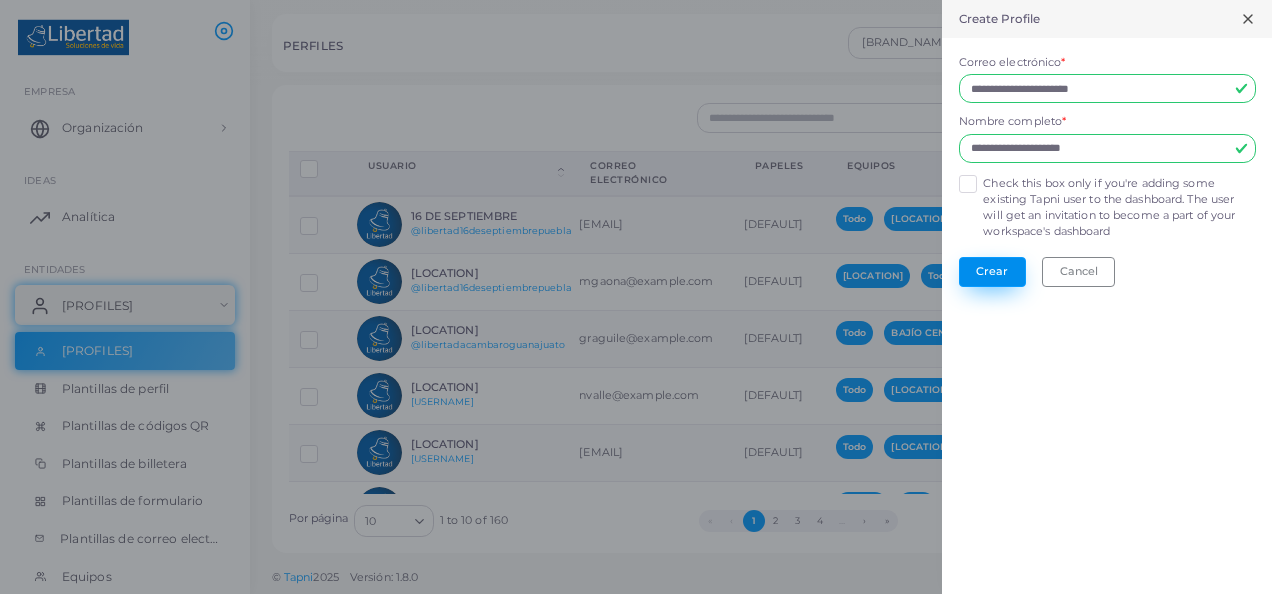 click on "Crear" at bounding box center [992, 272] 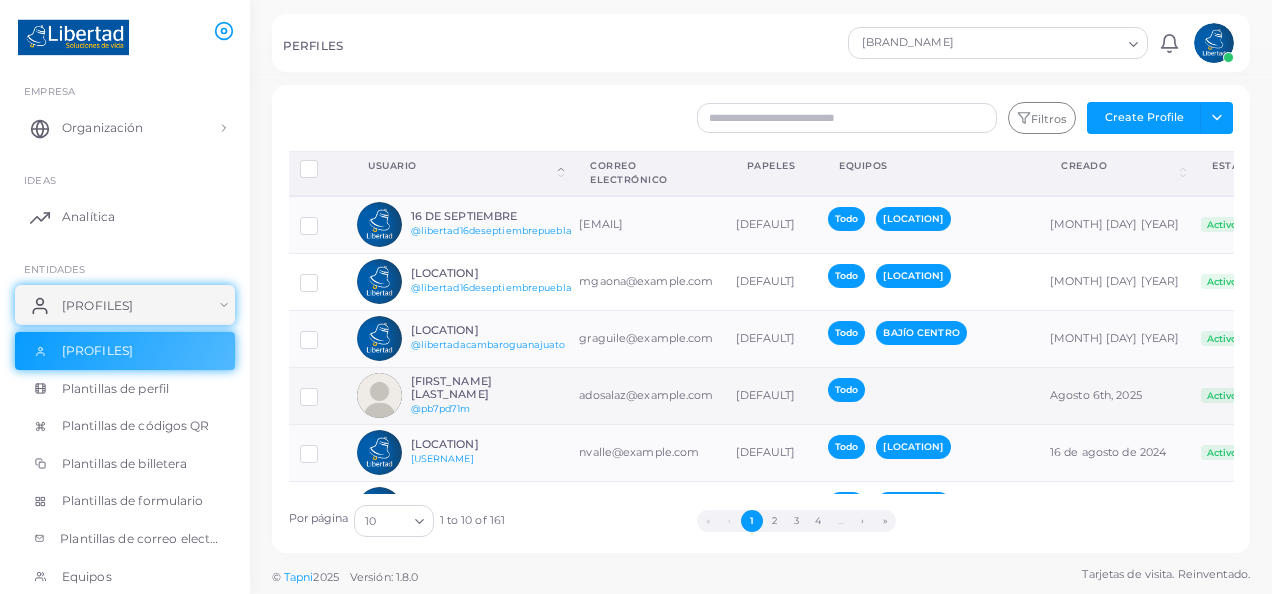 click on "[FIRST_NAME] [LAST_NAME]" at bounding box center [484, 388] 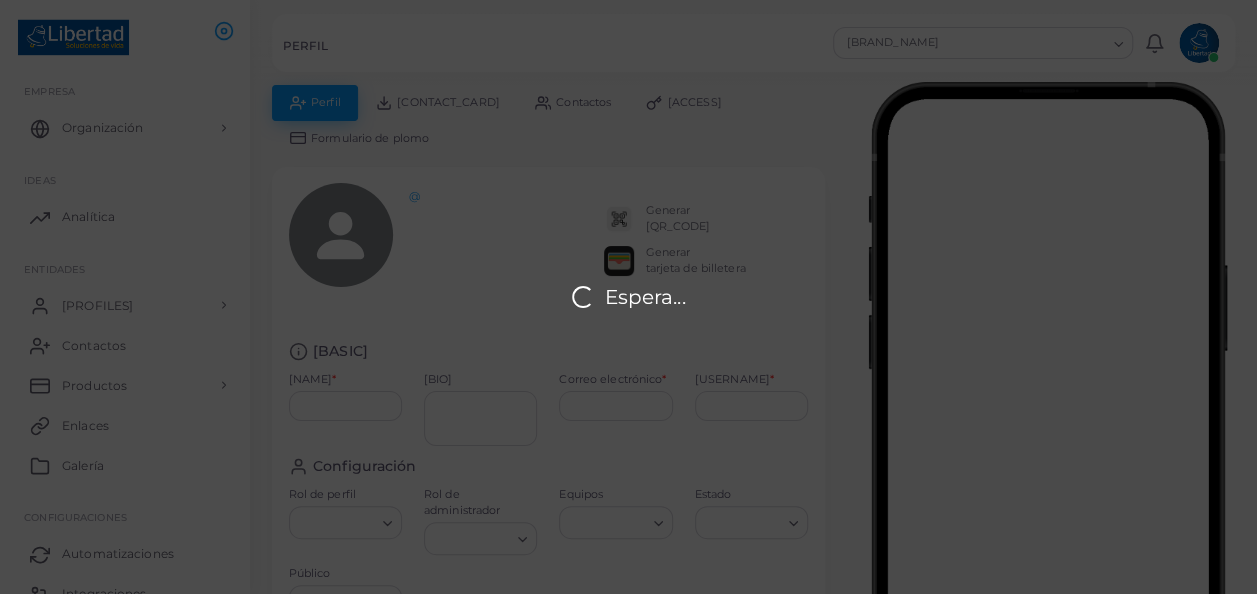 type on "**********" 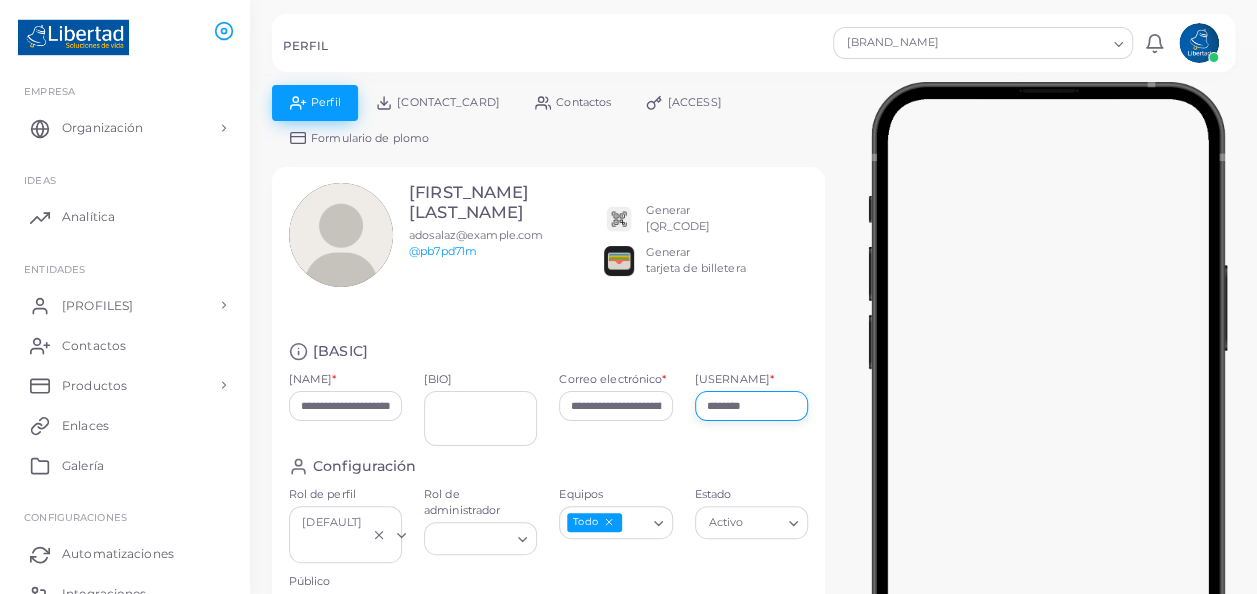 drag, startPoint x: 782, startPoint y: 418, endPoint x: 608, endPoint y: 434, distance: 174.73409 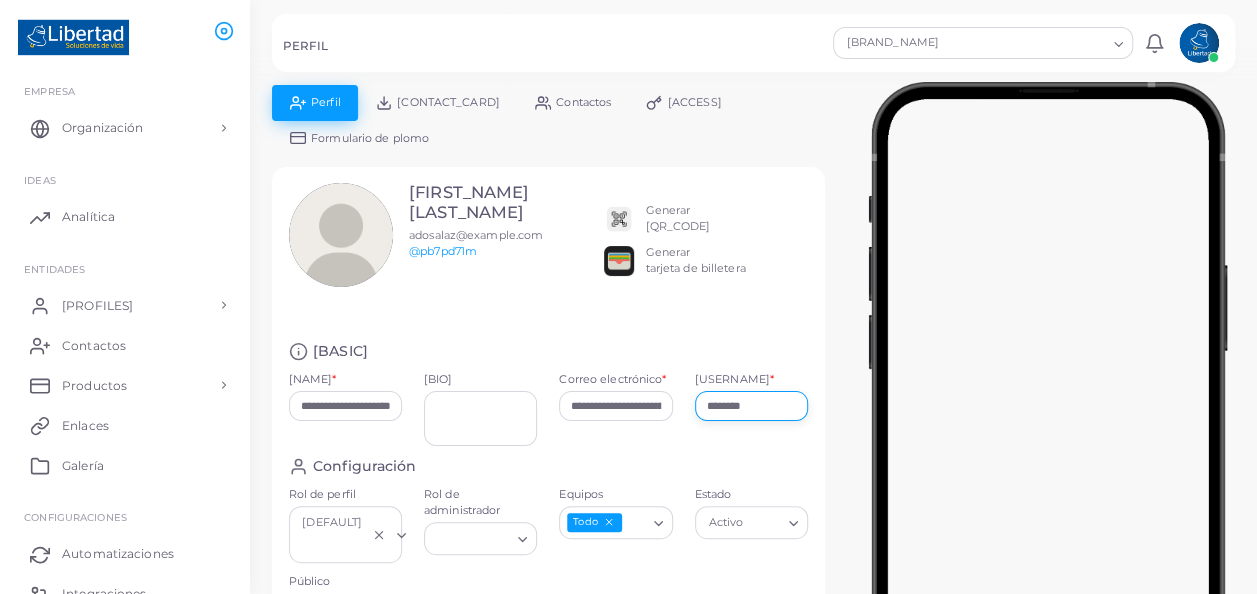 click on "**********" at bounding box center (549, 399) 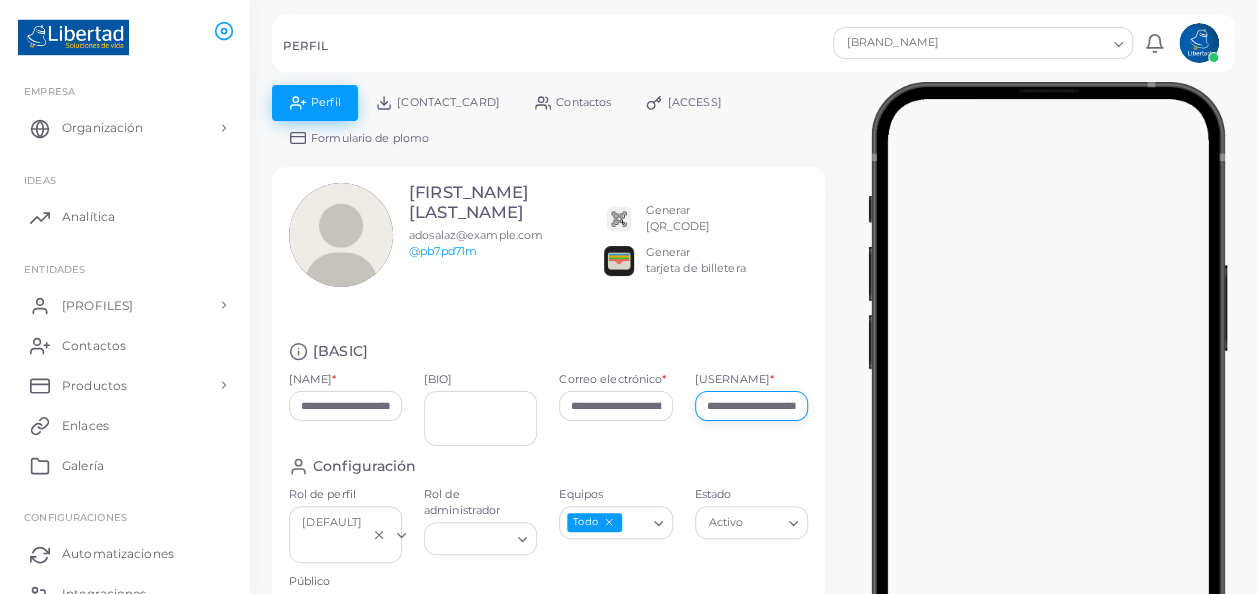 scroll, scrollTop: 0, scrollLeft: 36, axis: horizontal 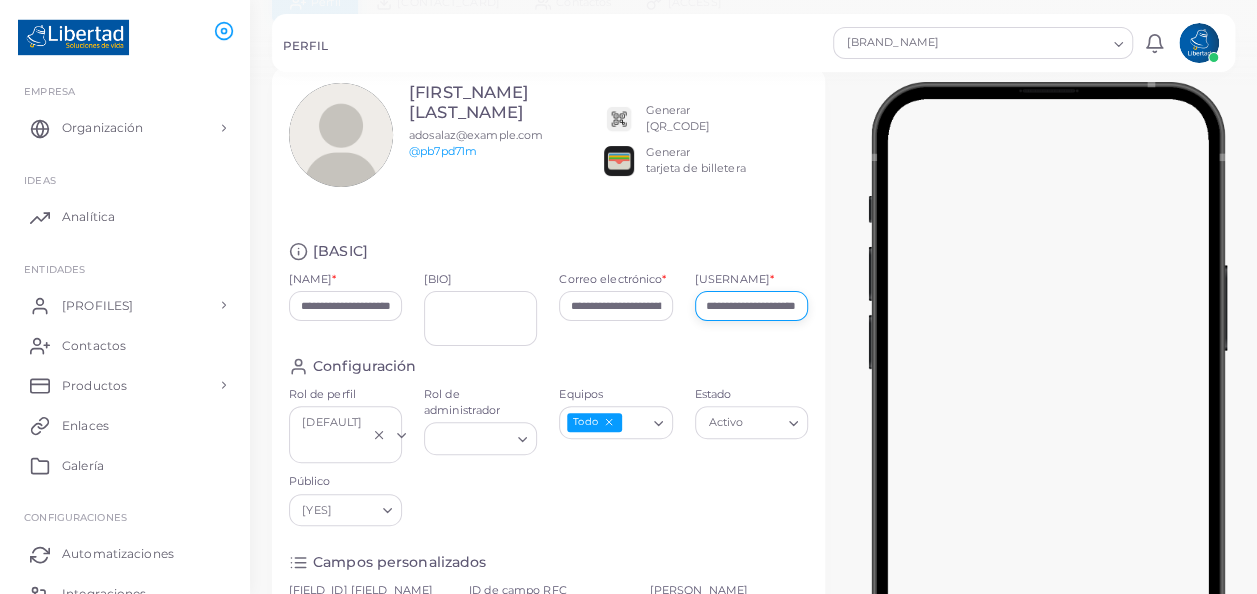 type on "**********" 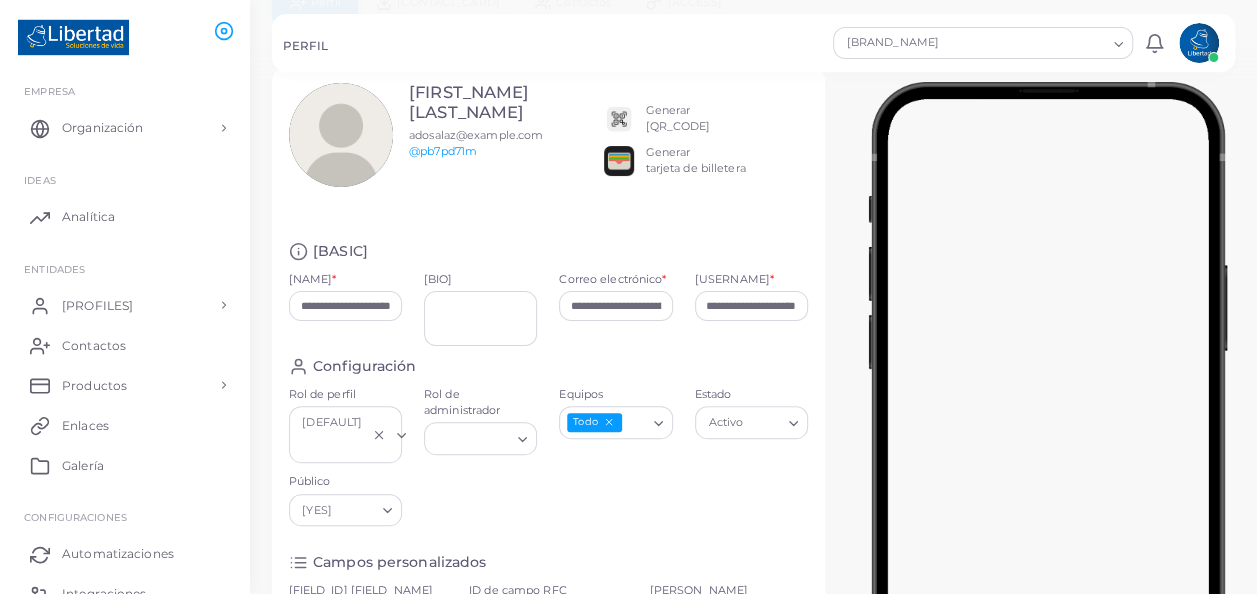 click 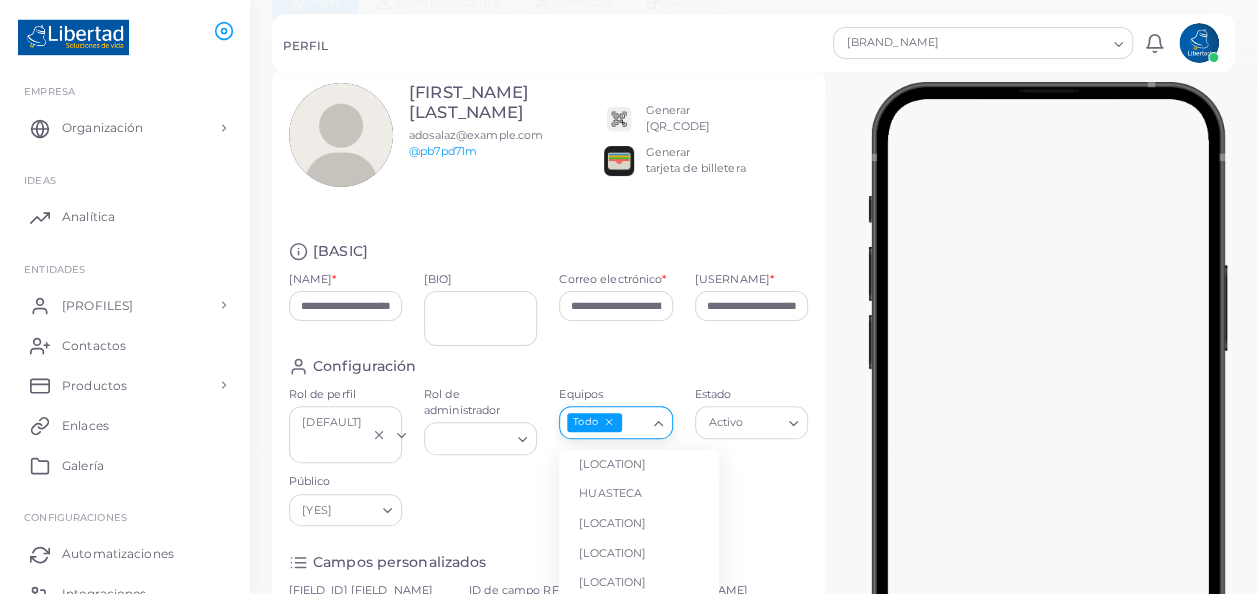 scroll, scrollTop: 348, scrollLeft: 0, axis: vertical 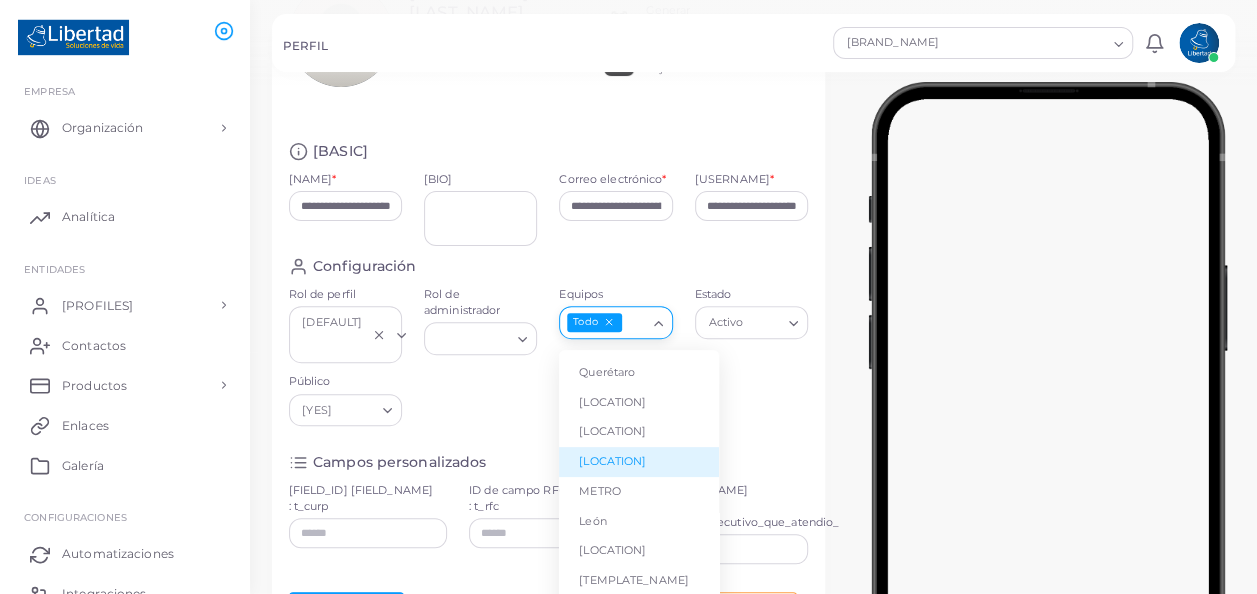 click on "[LOCATION]" at bounding box center [639, 462] 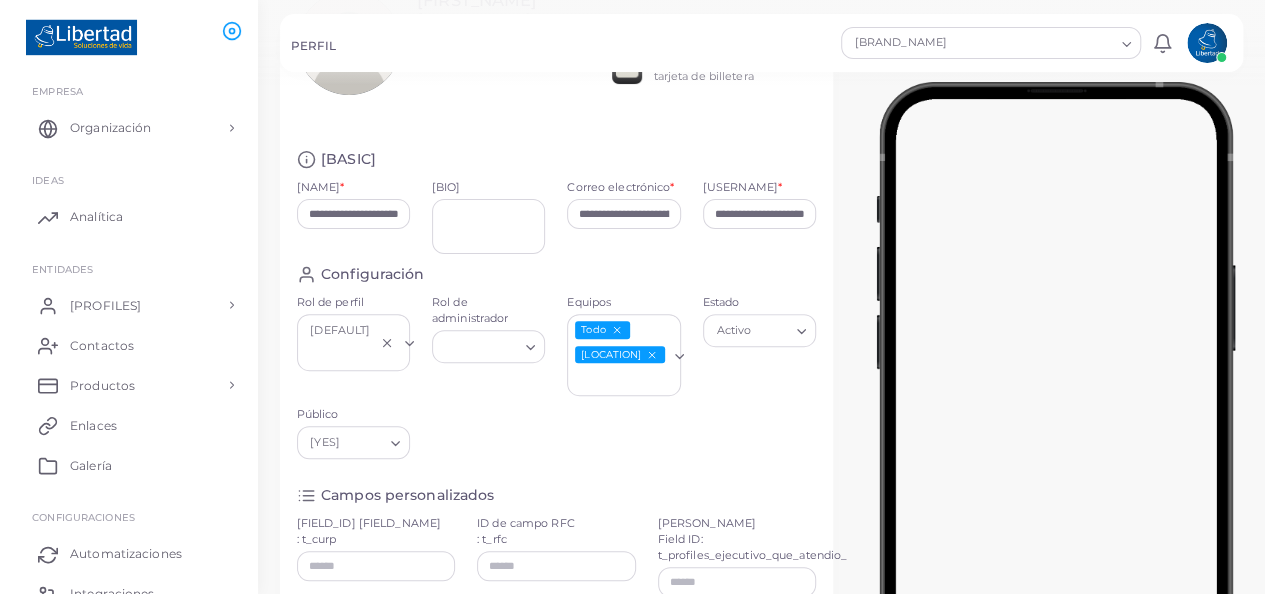 scroll, scrollTop: 0, scrollLeft: 0, axis: both 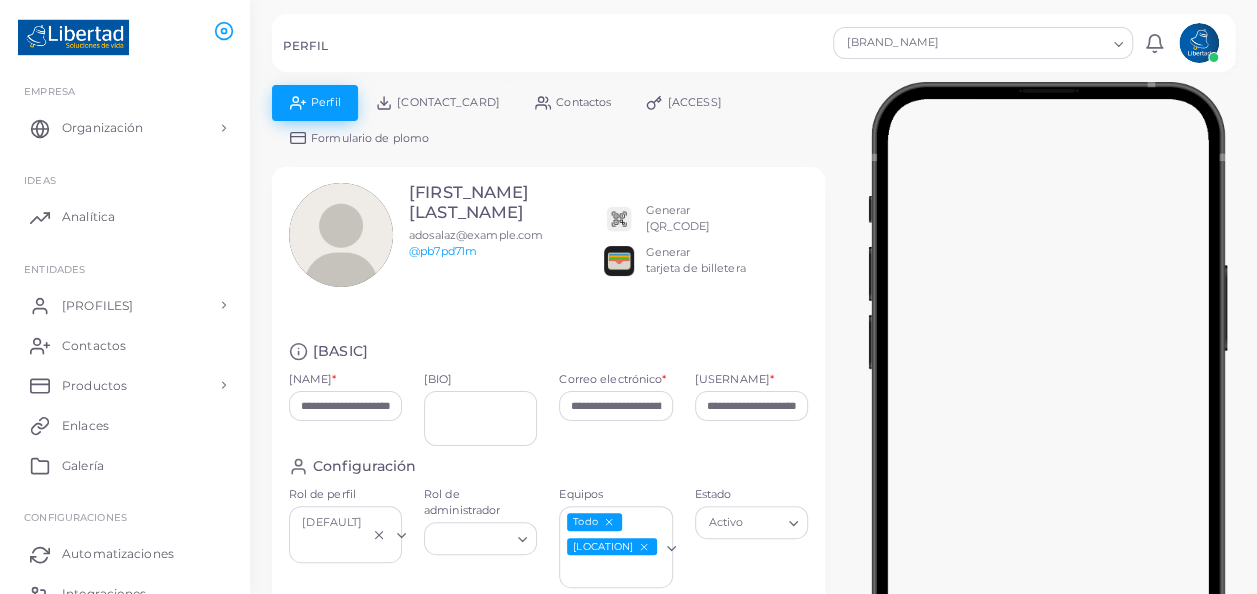 click at bounding box center (619, 219) 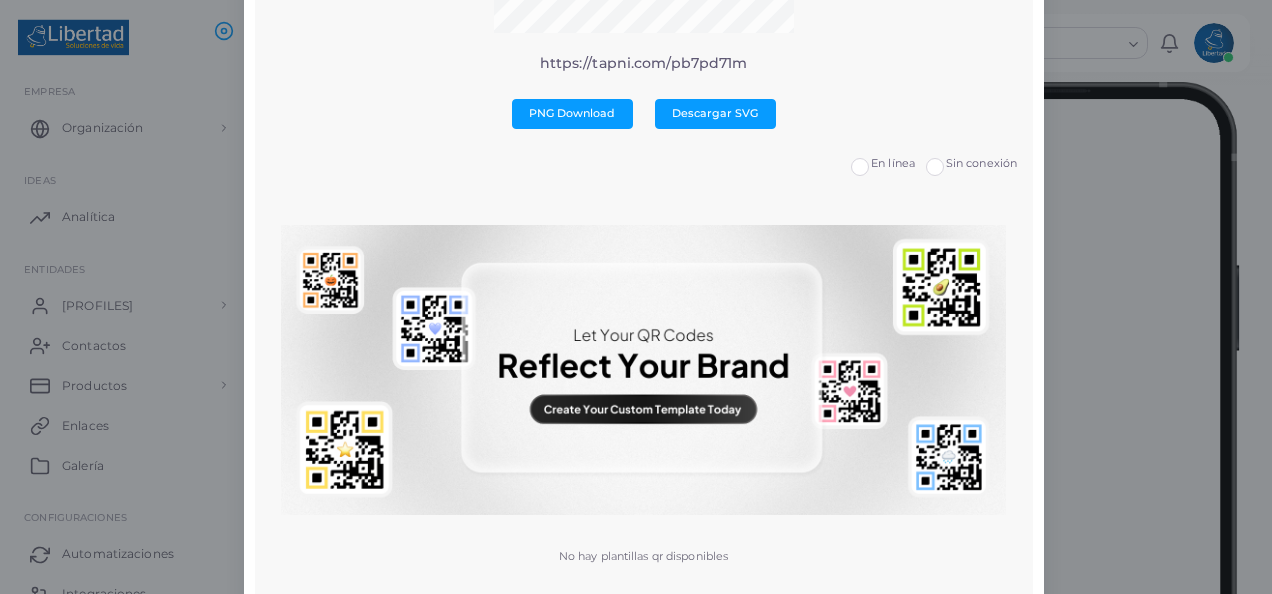 scroll, scrollTop: 415, scrollLeft: 0, axis: vertical 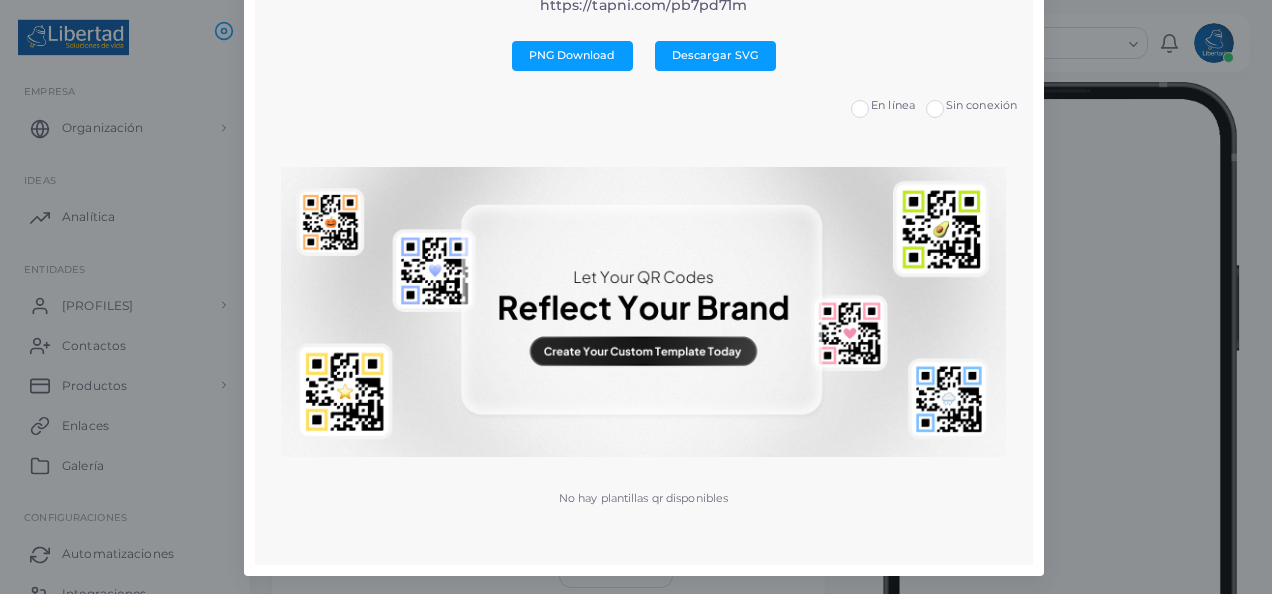 click at bounding box center [643, 312] 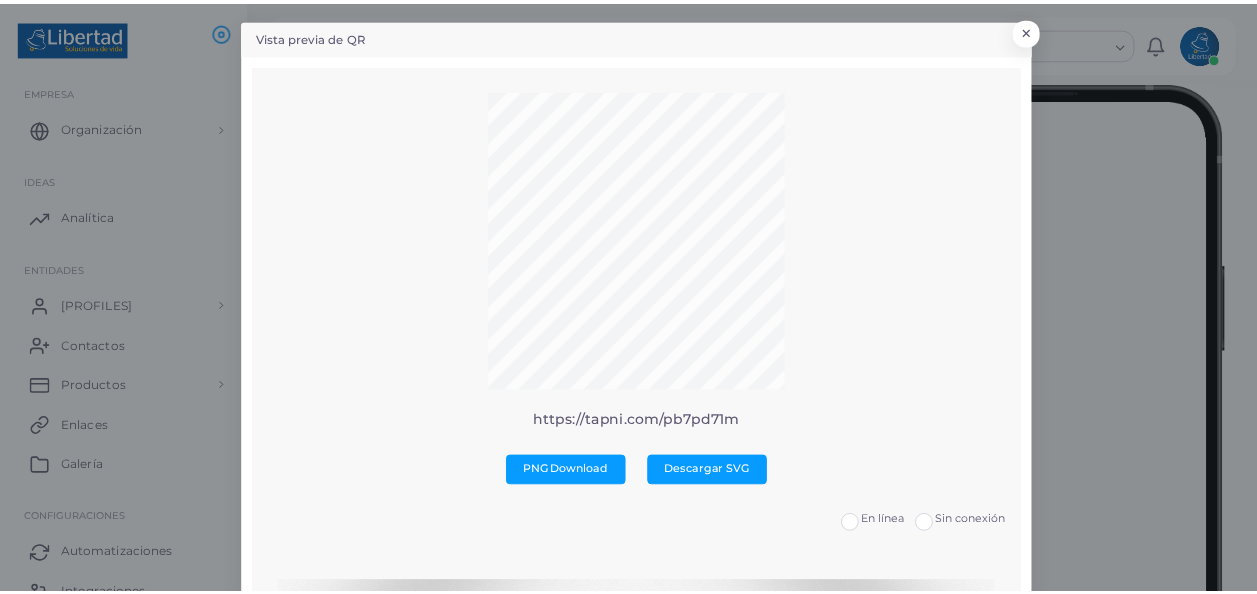 scroll, scrollTop: 0, scrollLeft: 0, axis: both 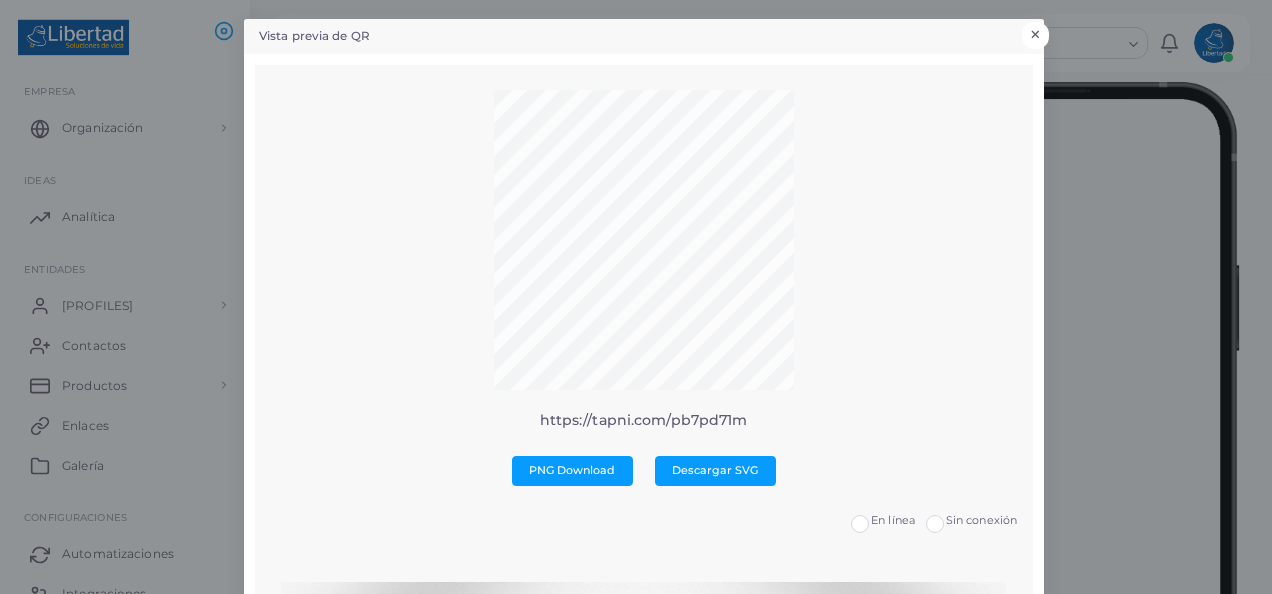 click on "QR Preview × https://tapni.com/[USERNAME] PNG Download SVG Download Online Offline No qr templates available" at bounding box center [636, 297] 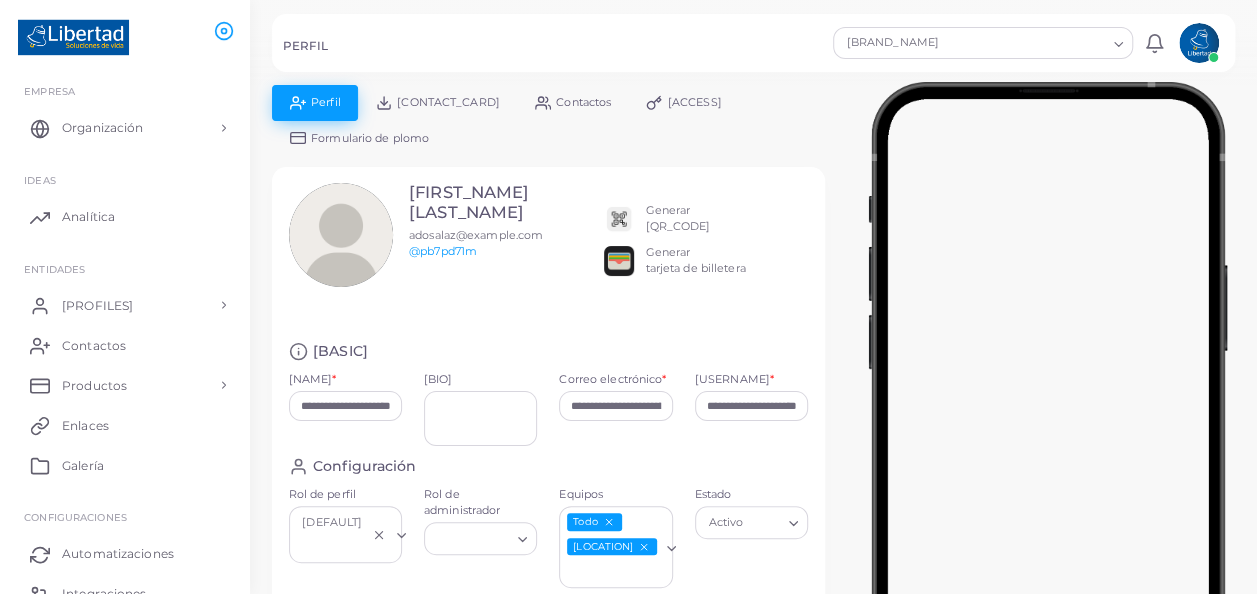 click on "[CONTACT_CARD]" at bounding box center [448, 102] 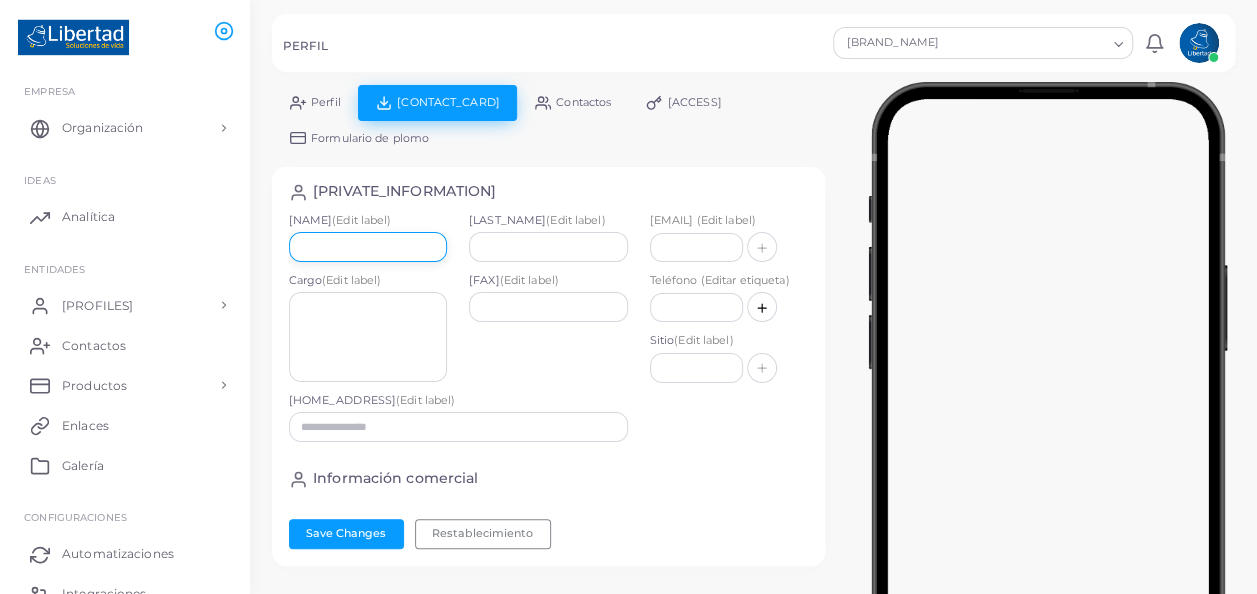 click at bounding box center (368, 247) 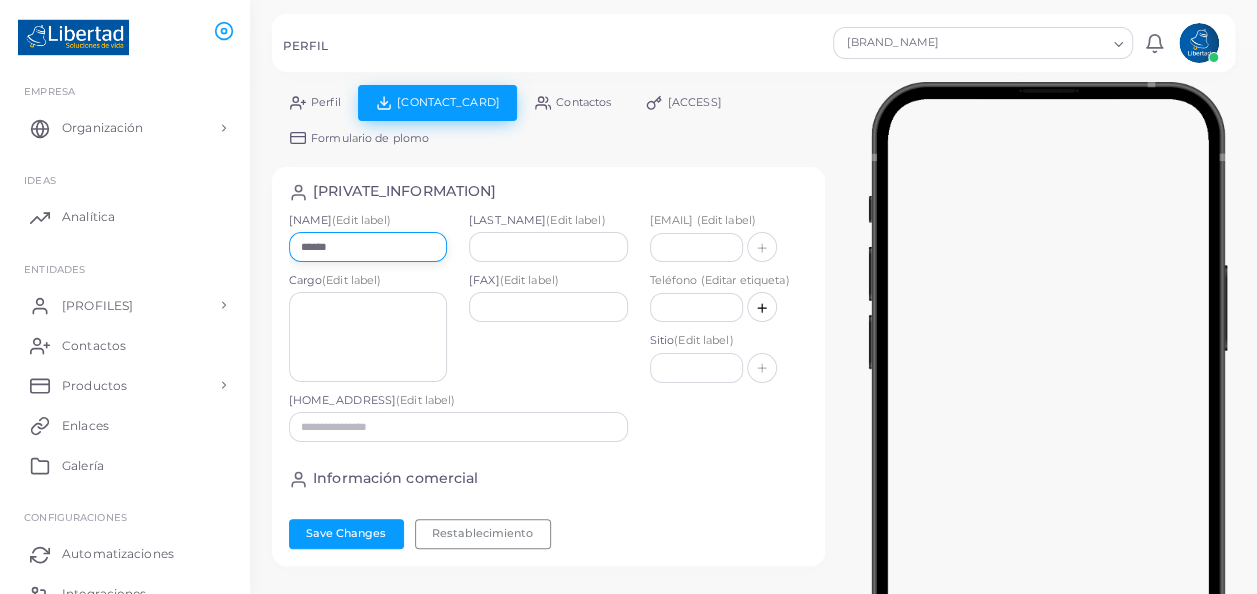 type on "******" 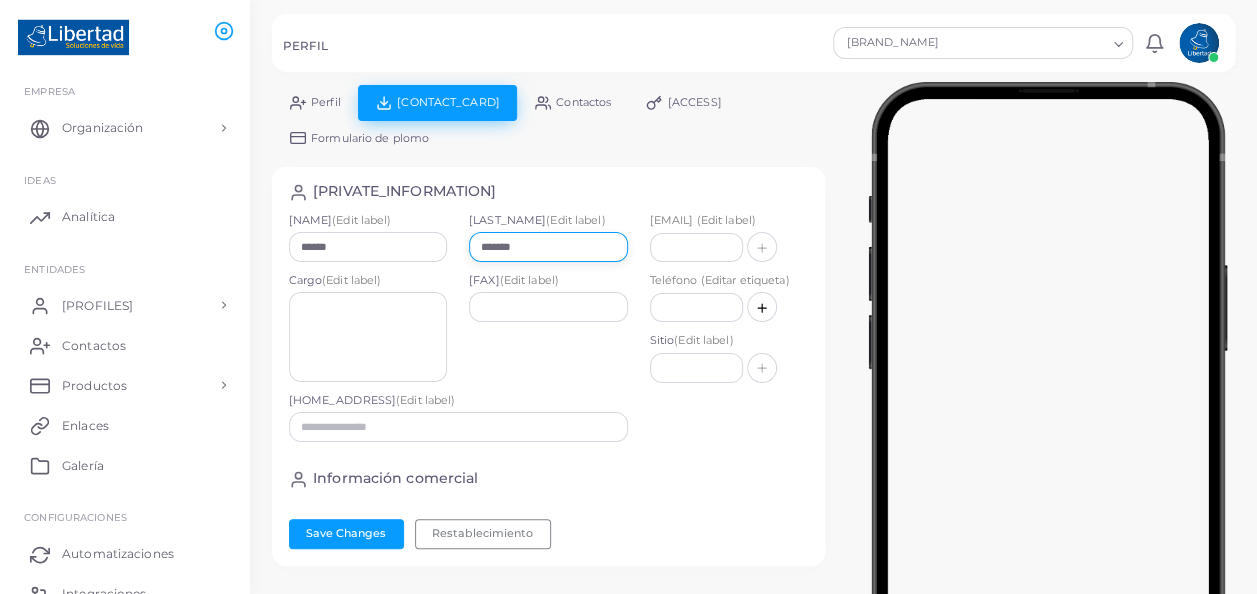 type on "*******" 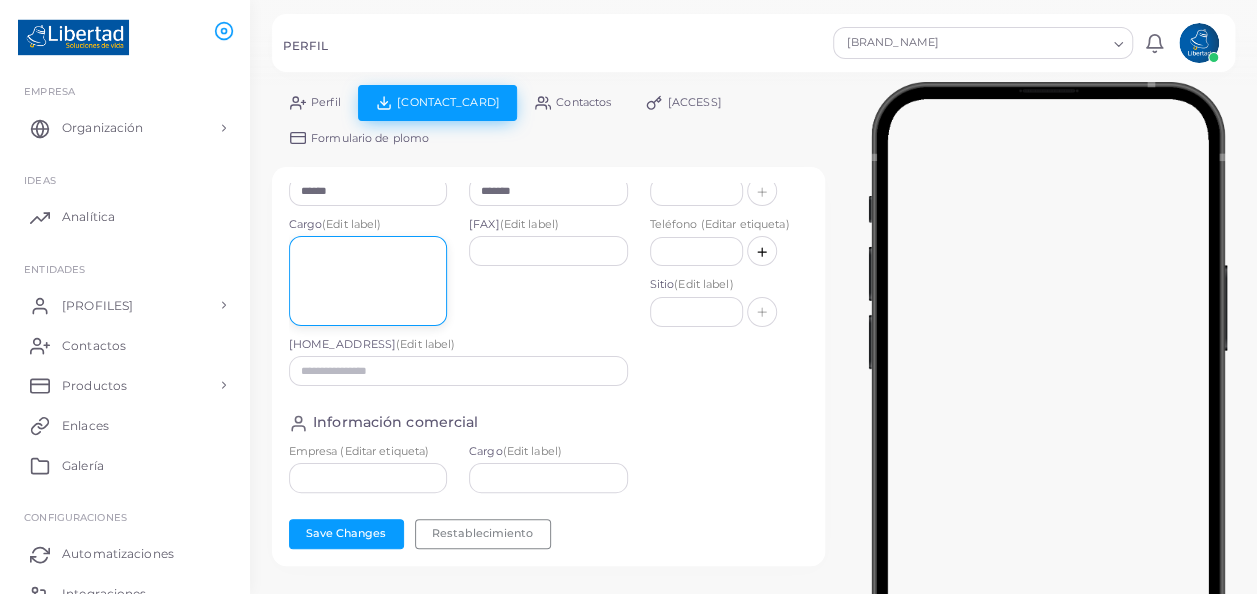 scroll, scrollTop: 0, scrollLeft: 0, axis: both 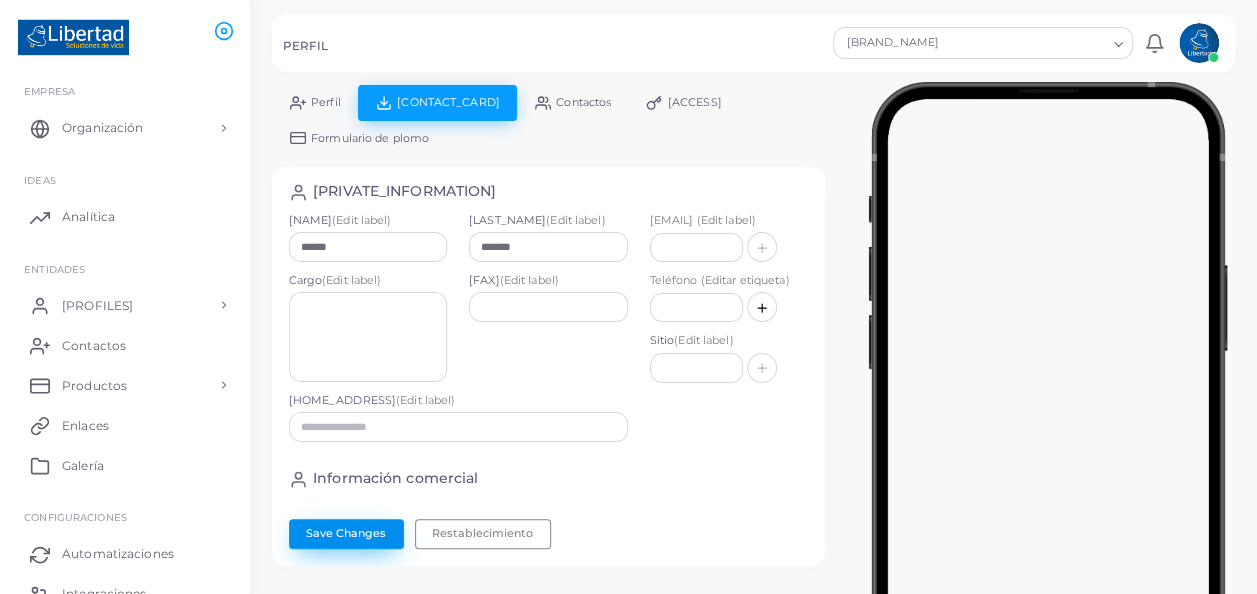 click on "Save Changes" at bounding box center [346, 534] 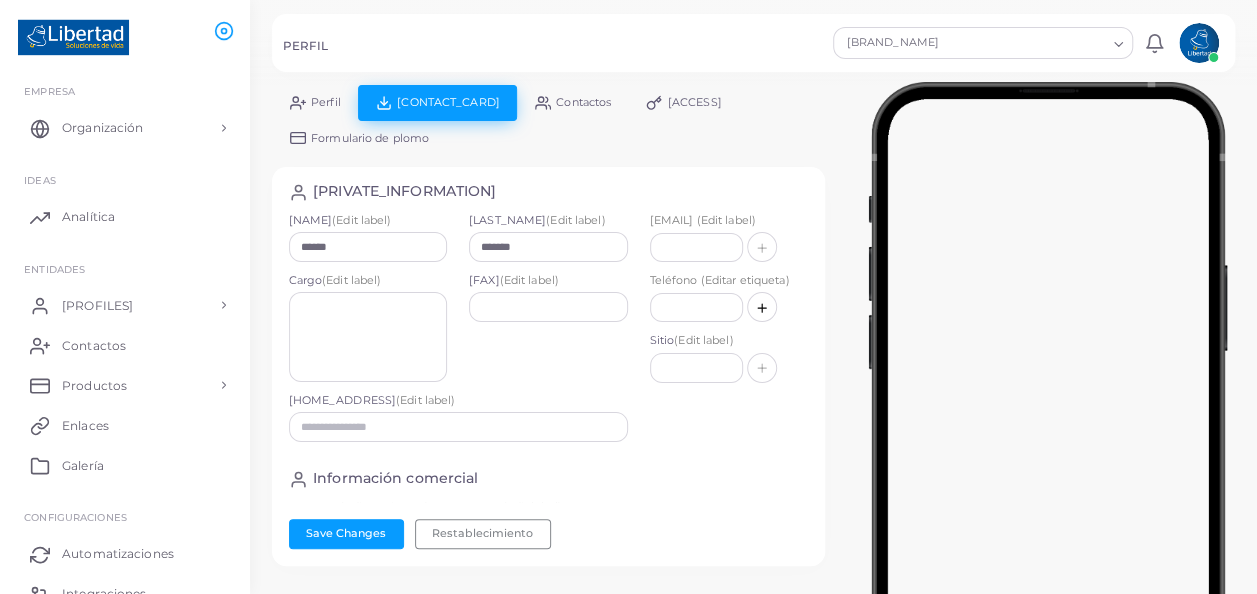 drag, startPoint x: 323, startPoint y: 108, endPoint x: 334, endPoint y: 100, distance: 13.601471 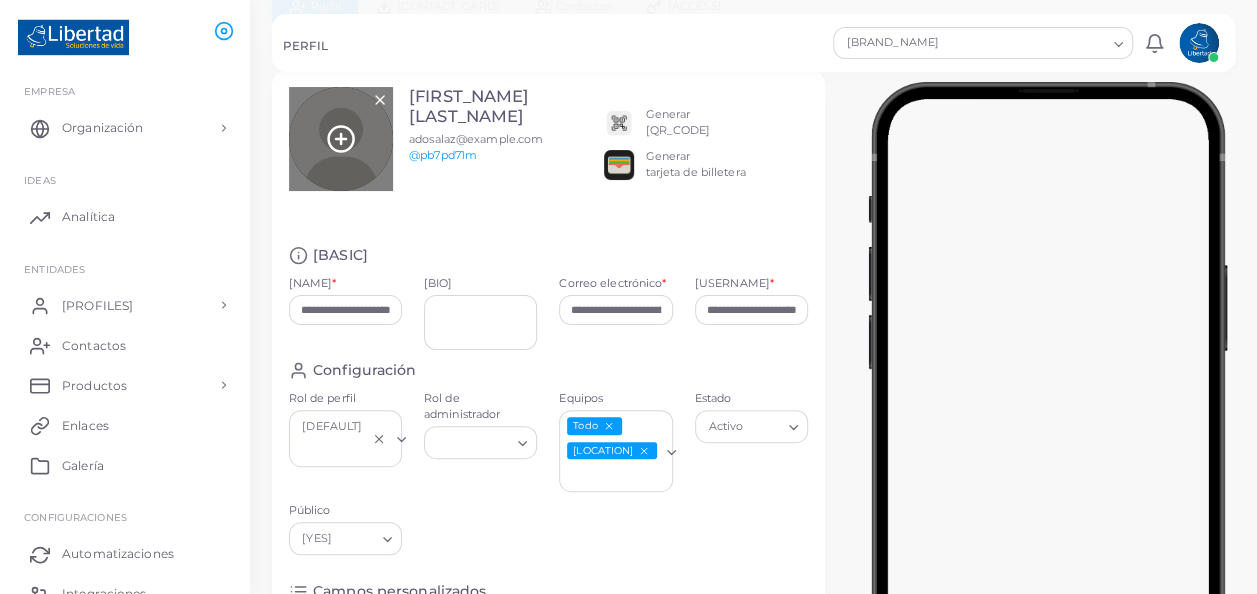 scroll, scrollTop: 0, scrollLeft: 0, axis: both 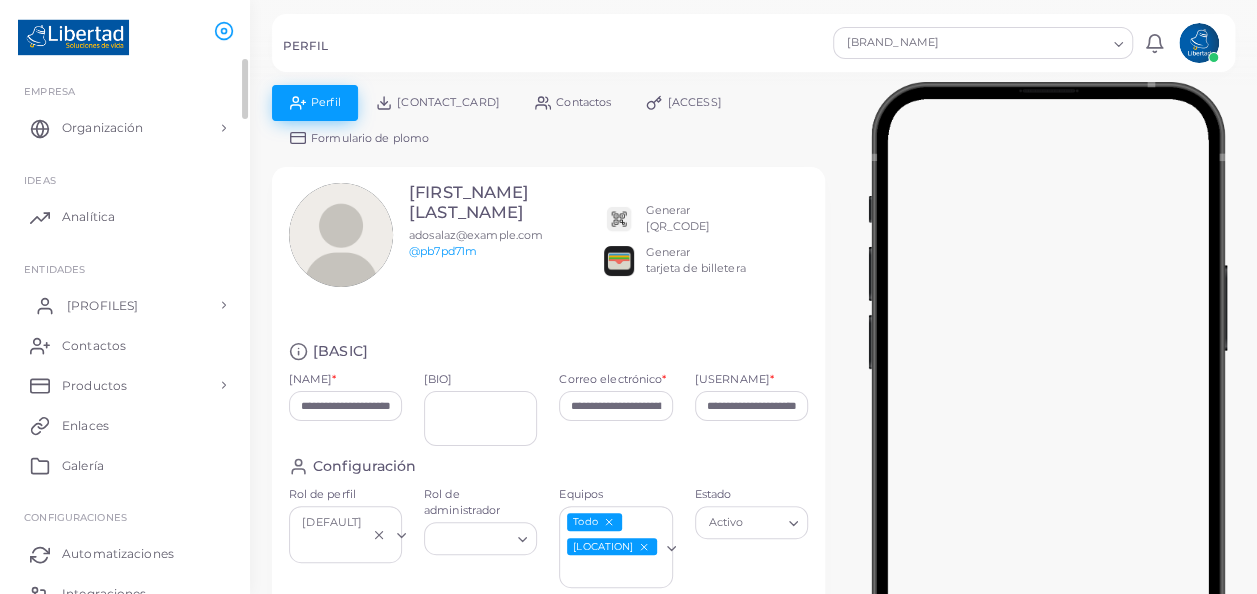 click on "[PROFILES]" at bounding box center [125, 305] 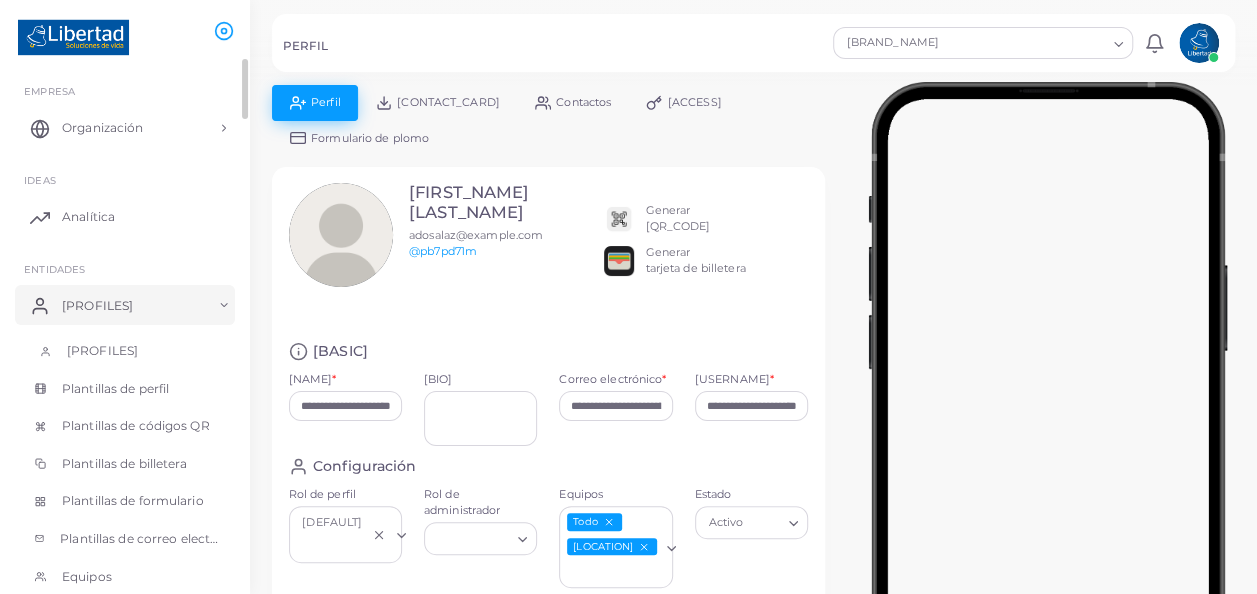 click on "[PROFILES]" at bounding box center (125, 351) 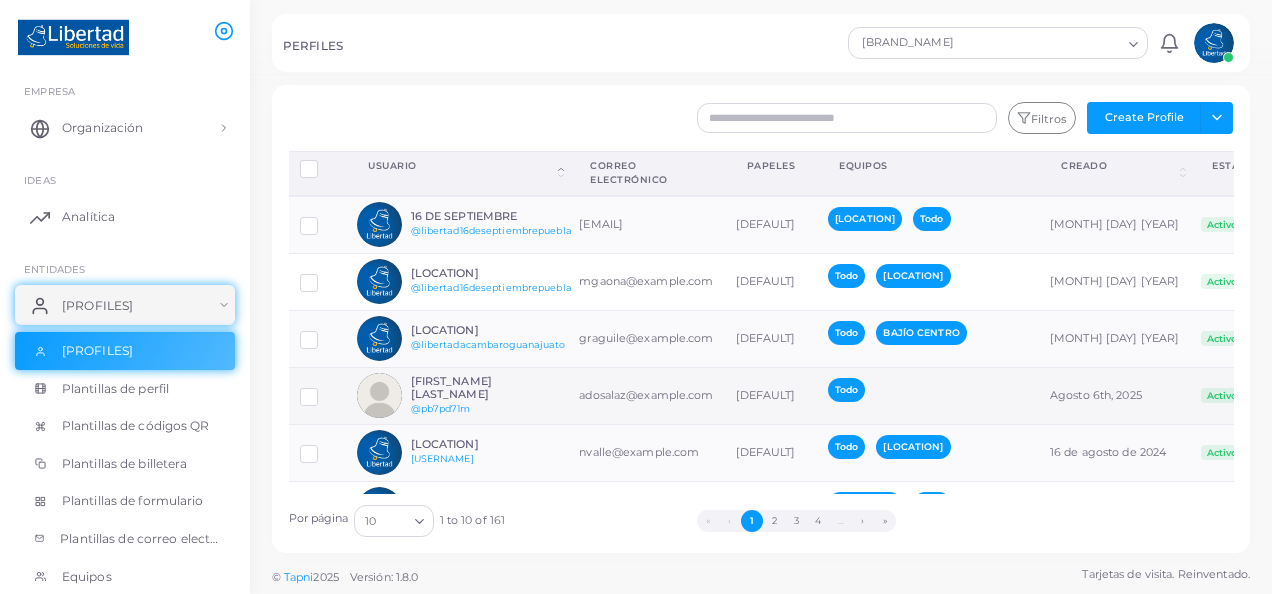 click on "[FIRST_NAME] [LAST_NAME]" at bounding box center [484, 388] 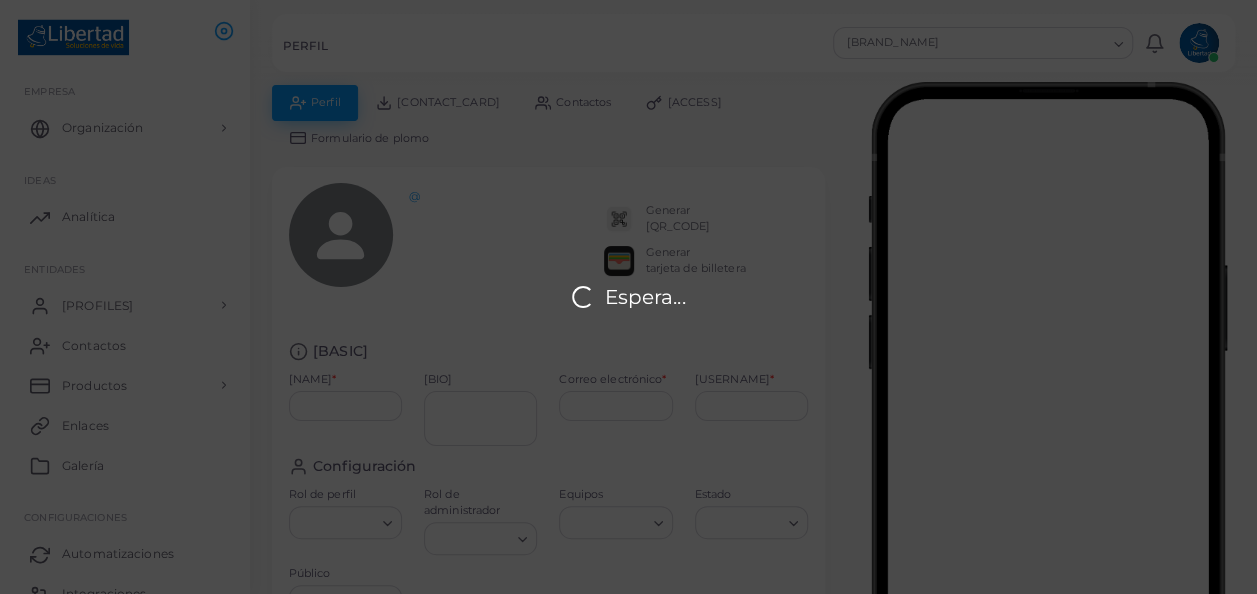 type on "**********" 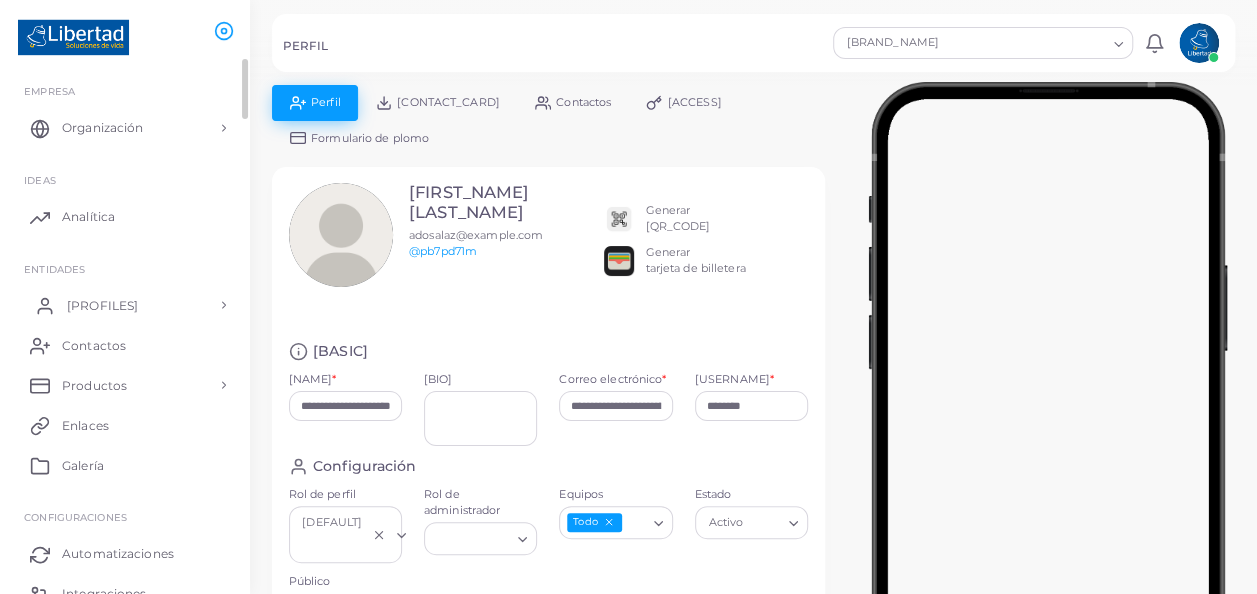 click on "[PROFILES]" at bounding box center [102, 306] 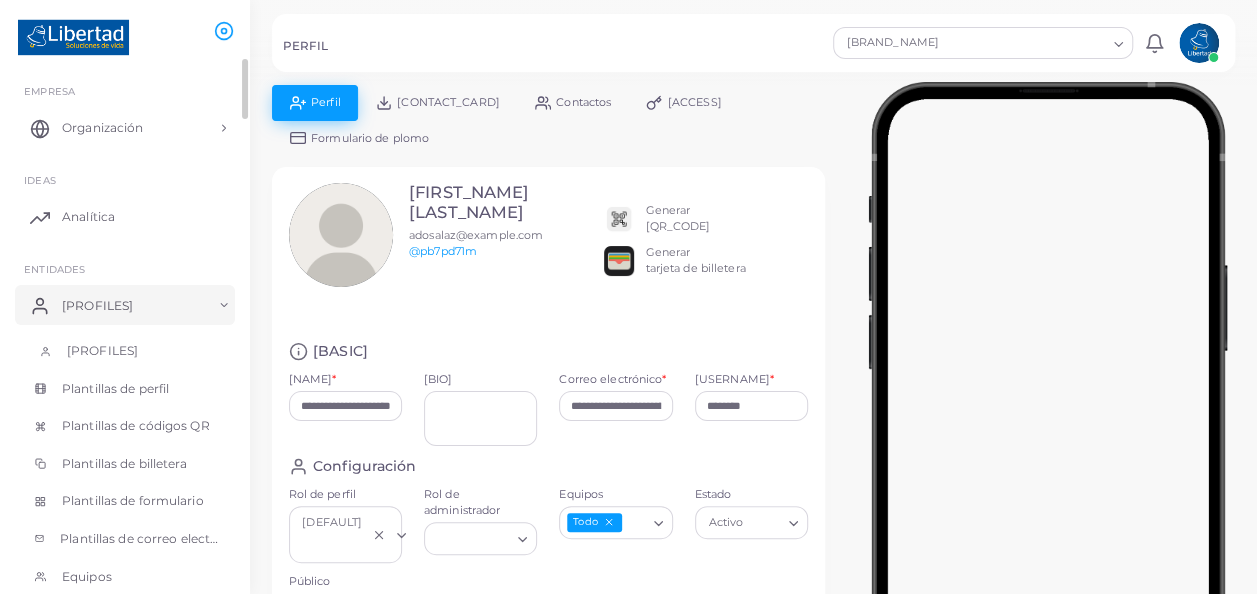 click on "[PROFILES]" at bounding box center (102, 351) 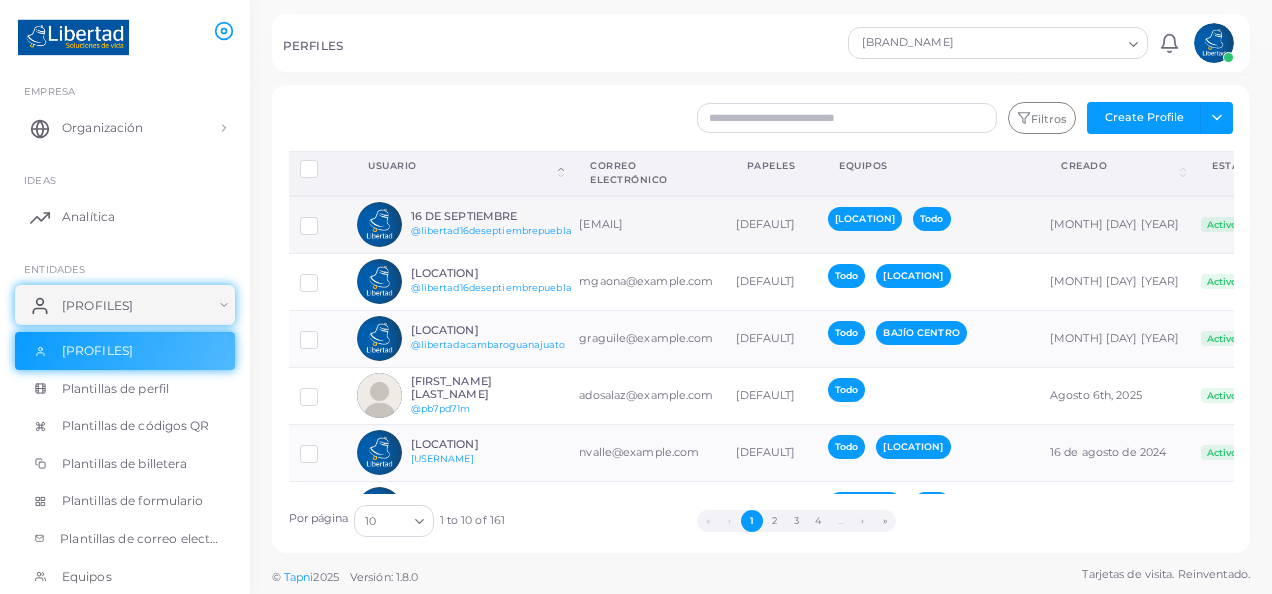 click on "16 DE SEPTIEMBRE" at bounding box center [491, 216] 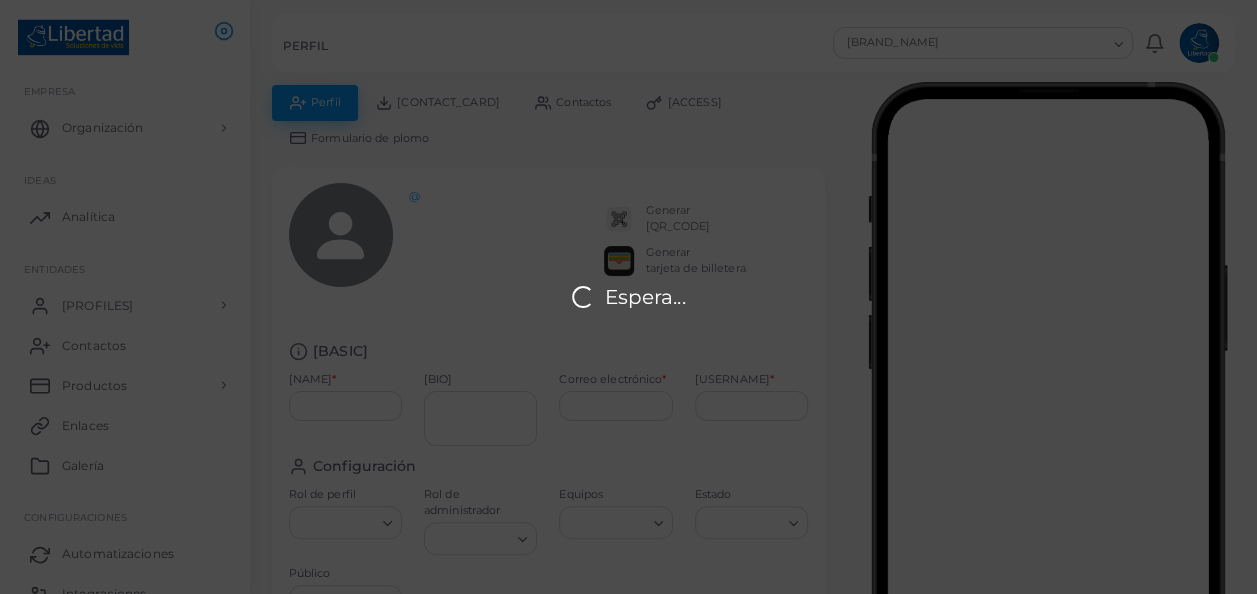 type on "**********" 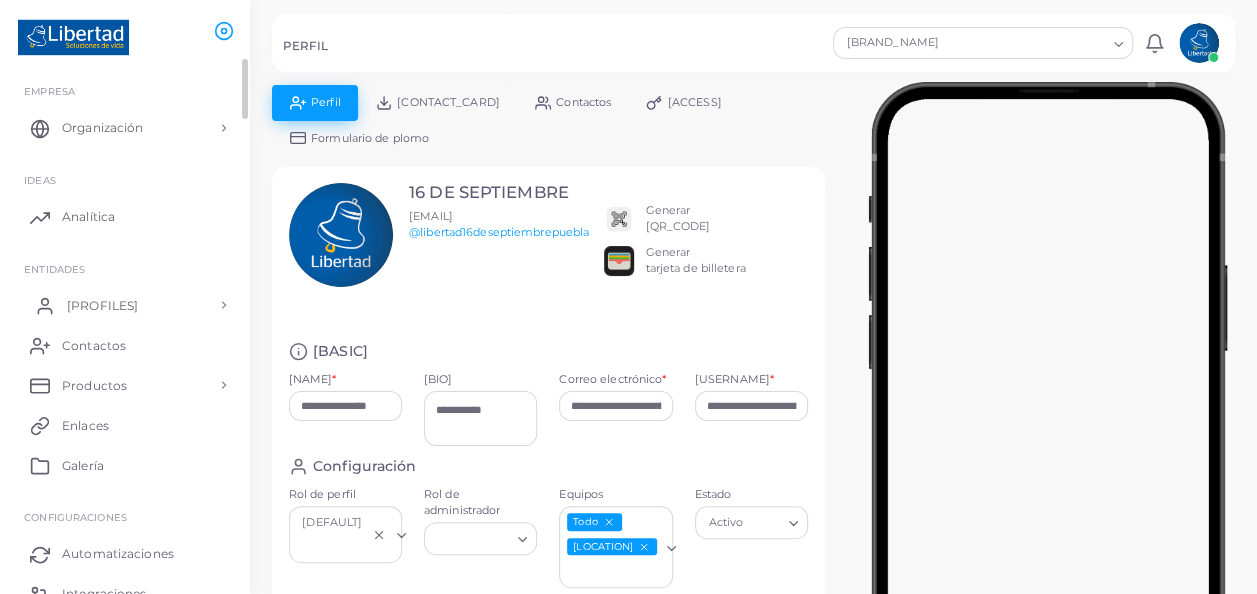 click on "[PROFILES]" at bounding box center (125, 305) 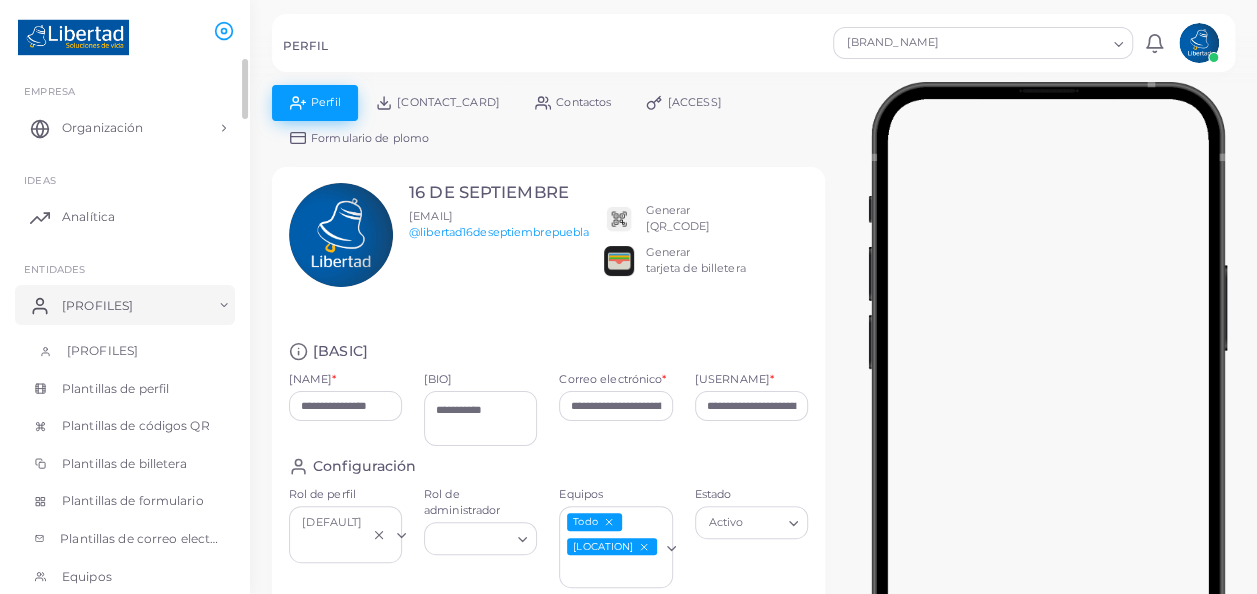 click on "[PROFILES]" at bounding box center [125, 351] 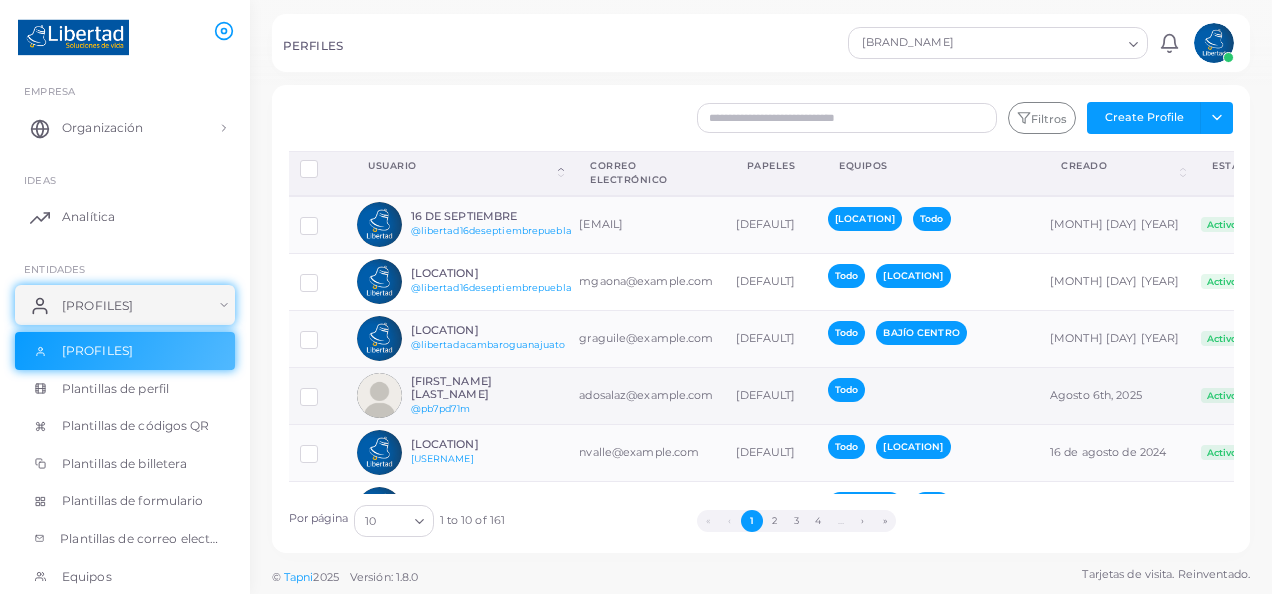 click on "Adolfo Salazar Vázquez  @pb7pd71m" at bounding box center (484, 396) 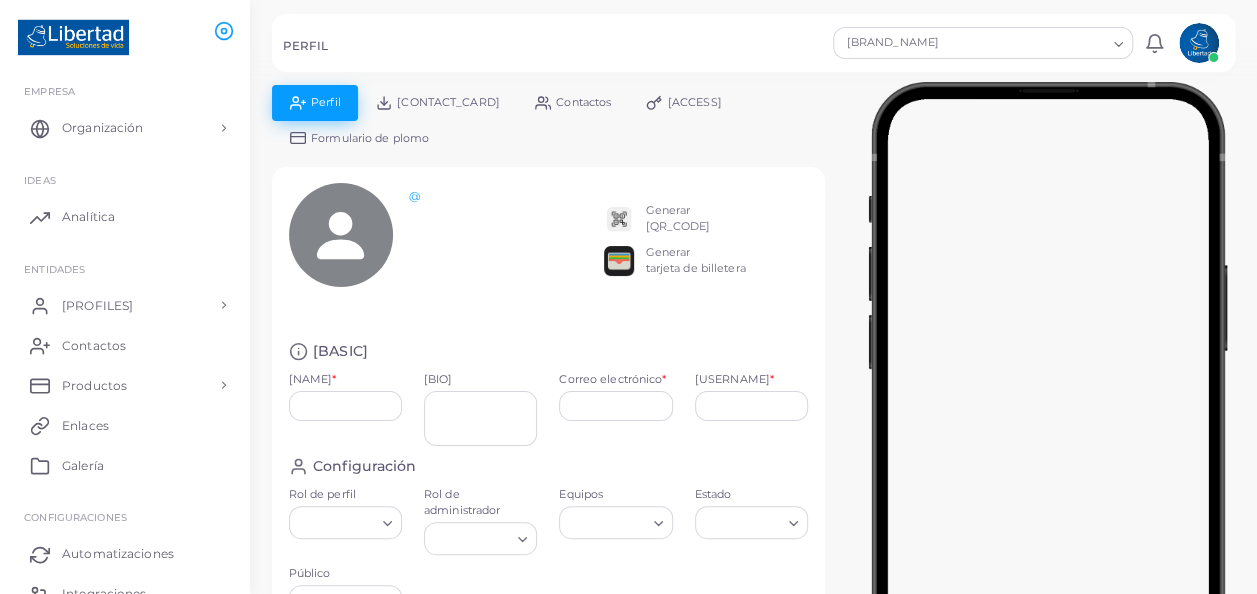 type on "**********" 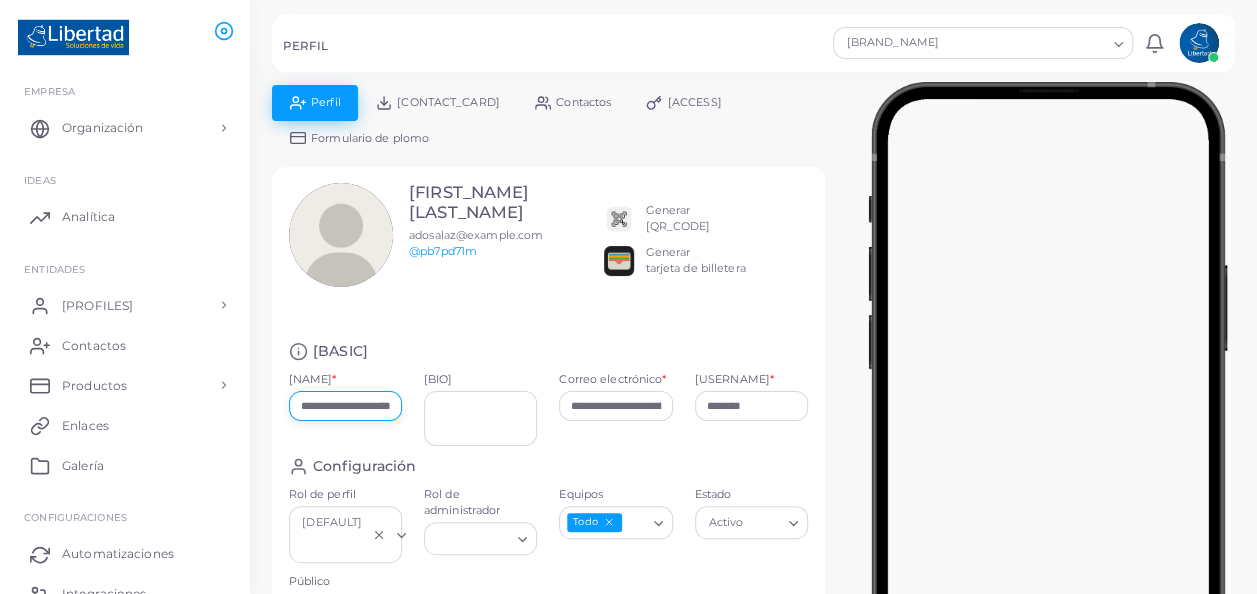 scroll, scrollTop: 0, scrollLeft: 36, axis: horizontal 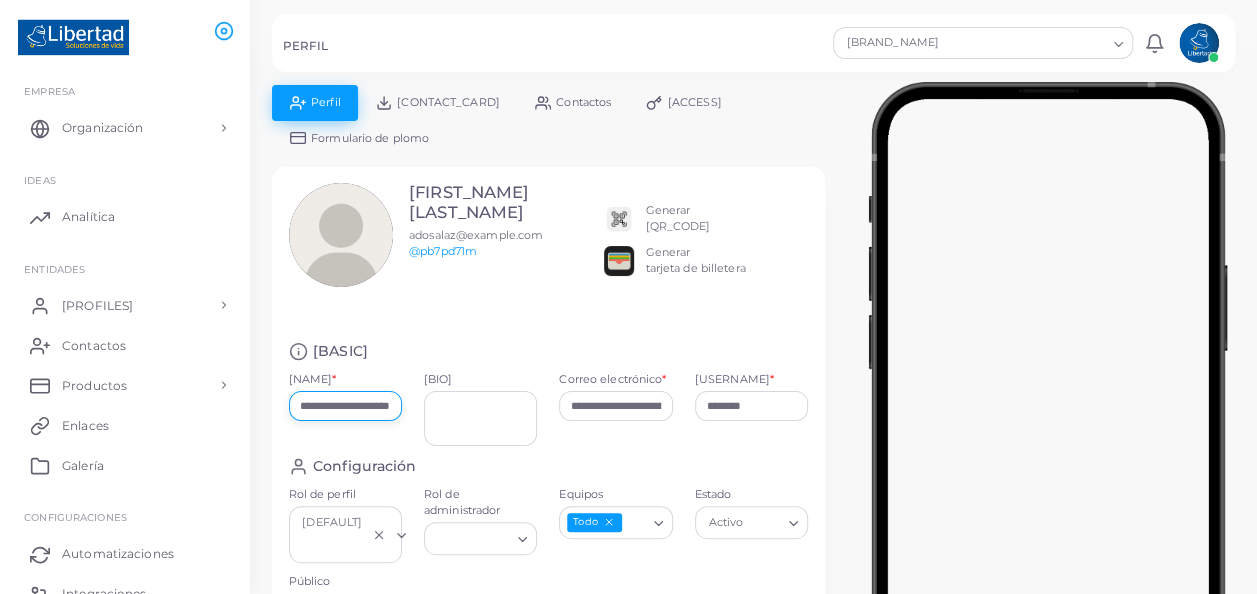 drag, startPoint x: 300, startPoint y: 402, endPoint x: 490, endPoint y: 400, distance: 190.01053 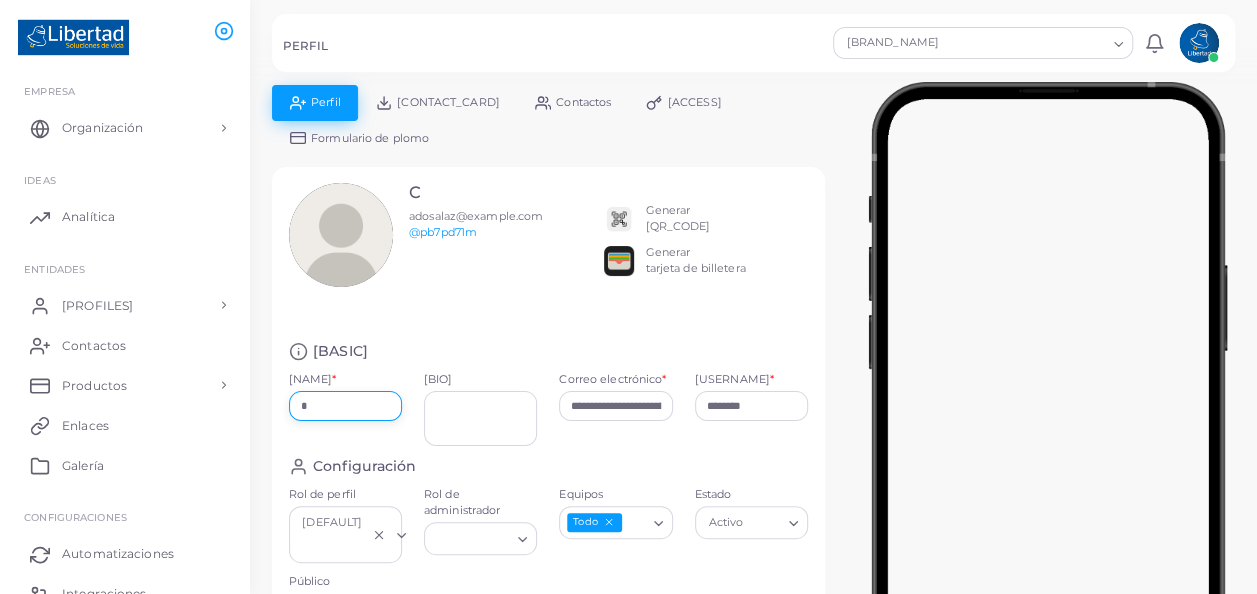 scroll, scrollTop: 0, scrollLeft: 0, axis: both 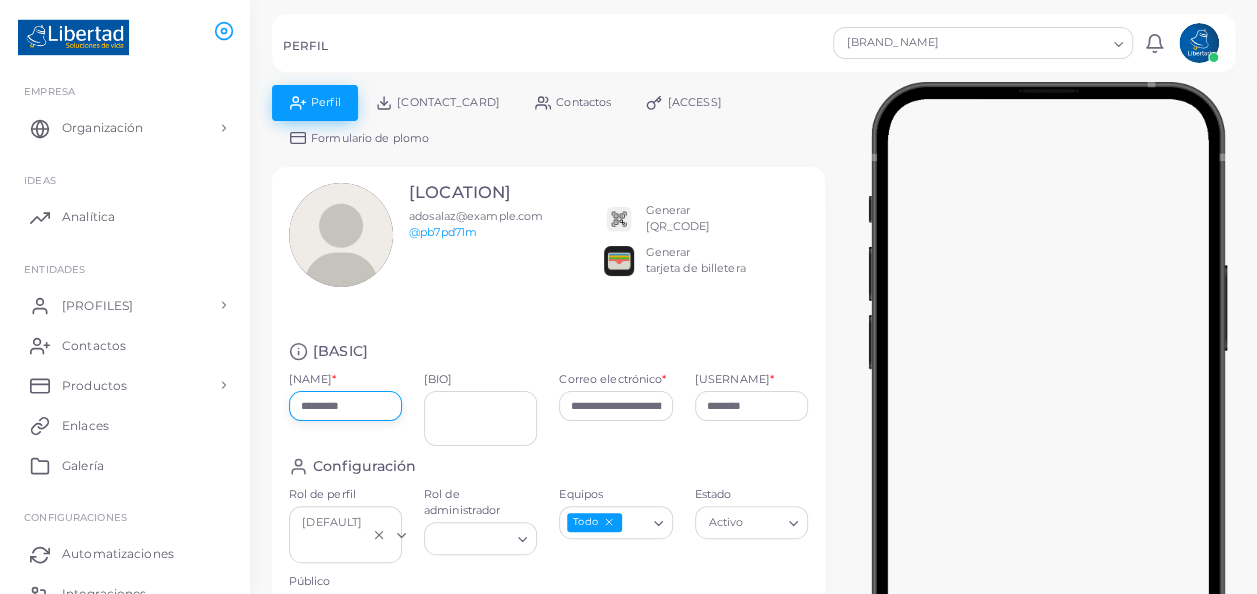 type on "*********" 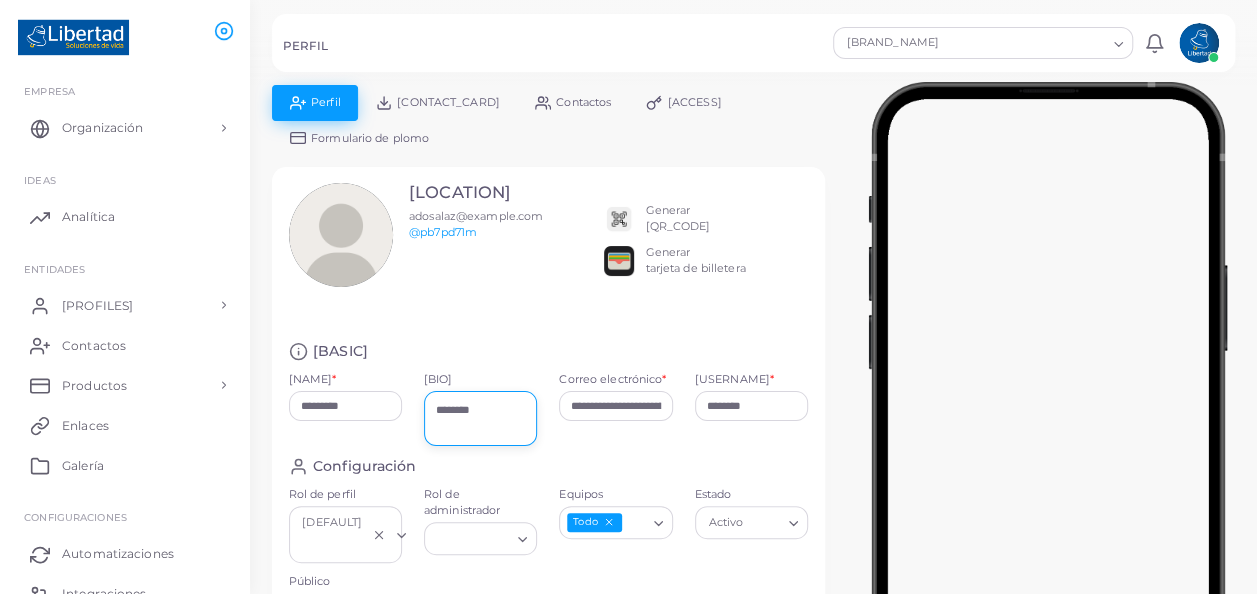 type on "********" 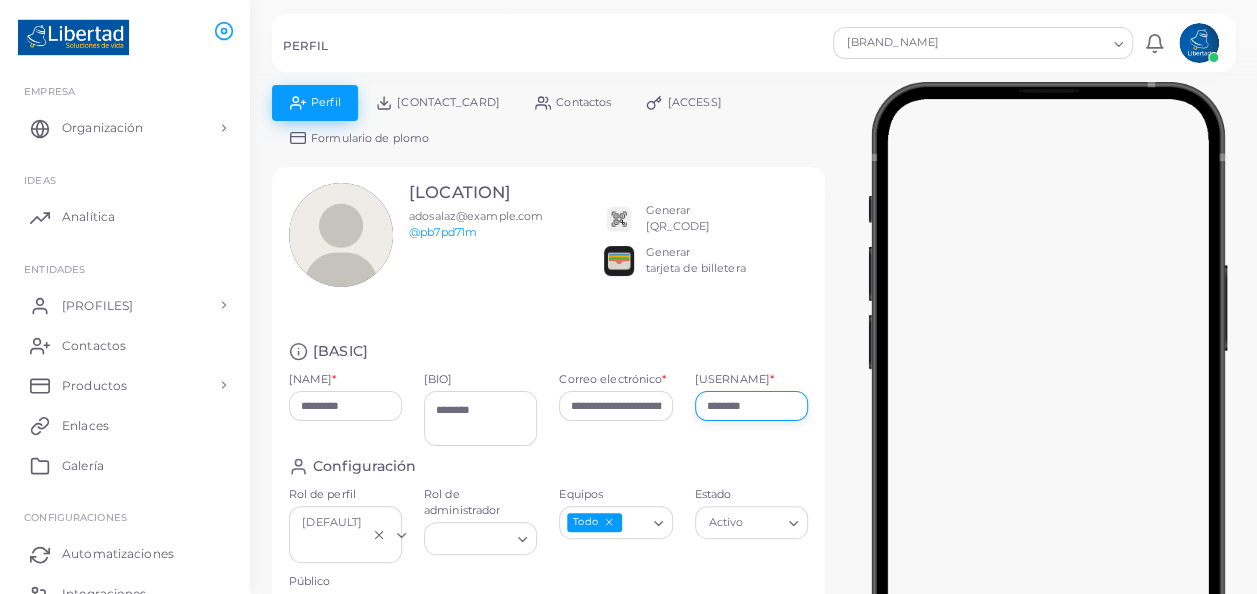 drag, startPoint x: 777, startPoint y: 424, endPoint x: 682, endPoint y: 424, distance: 95 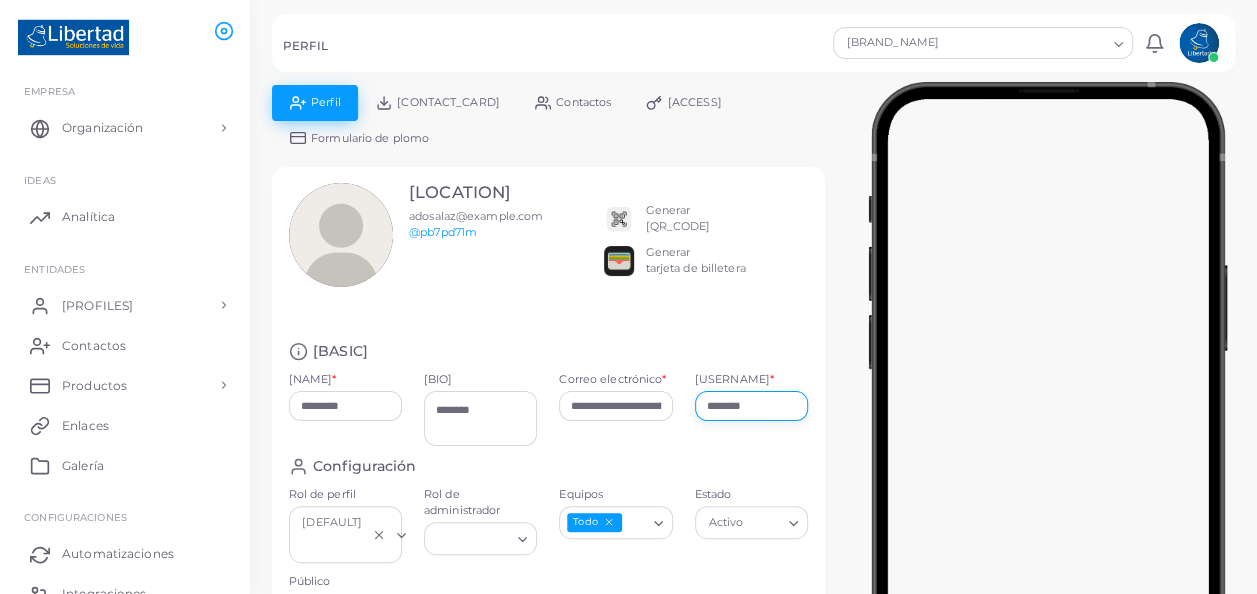 click on "**********" at bounding box center (549, 399) 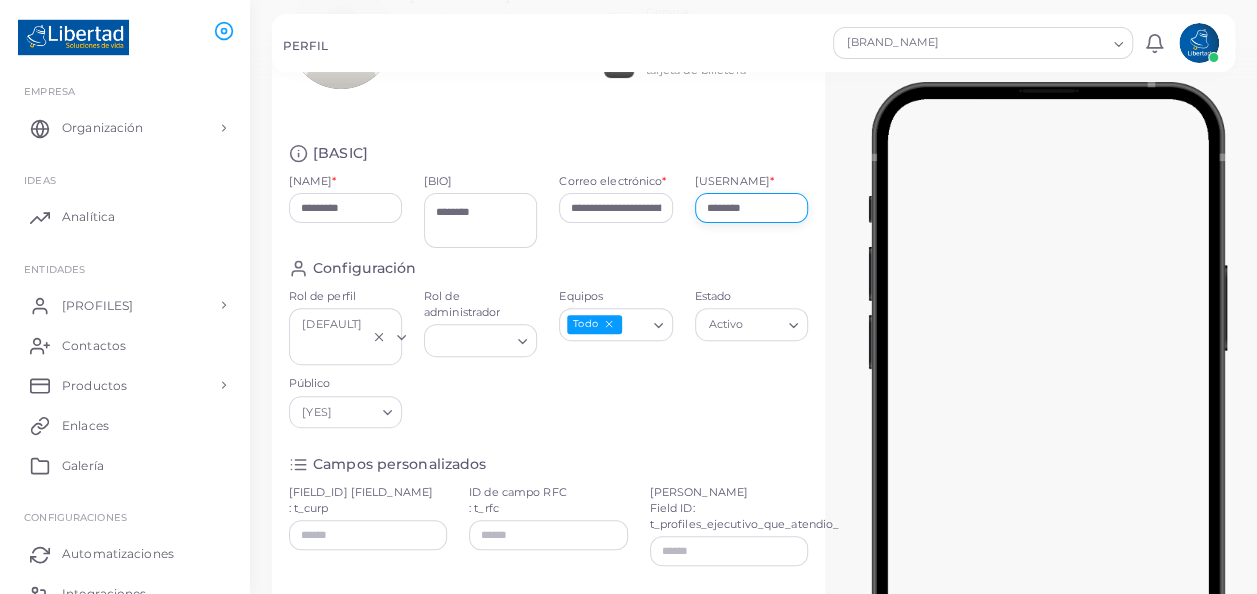 scroll, scrollTop: 400, scrollLeft: 0, axis: vertical 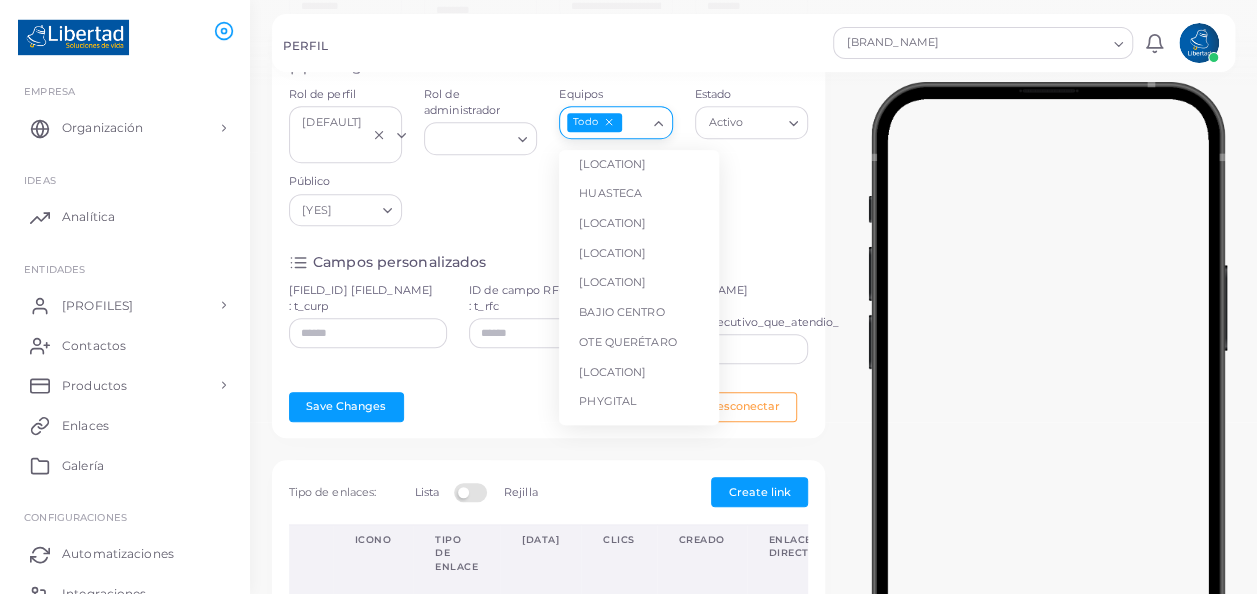 click 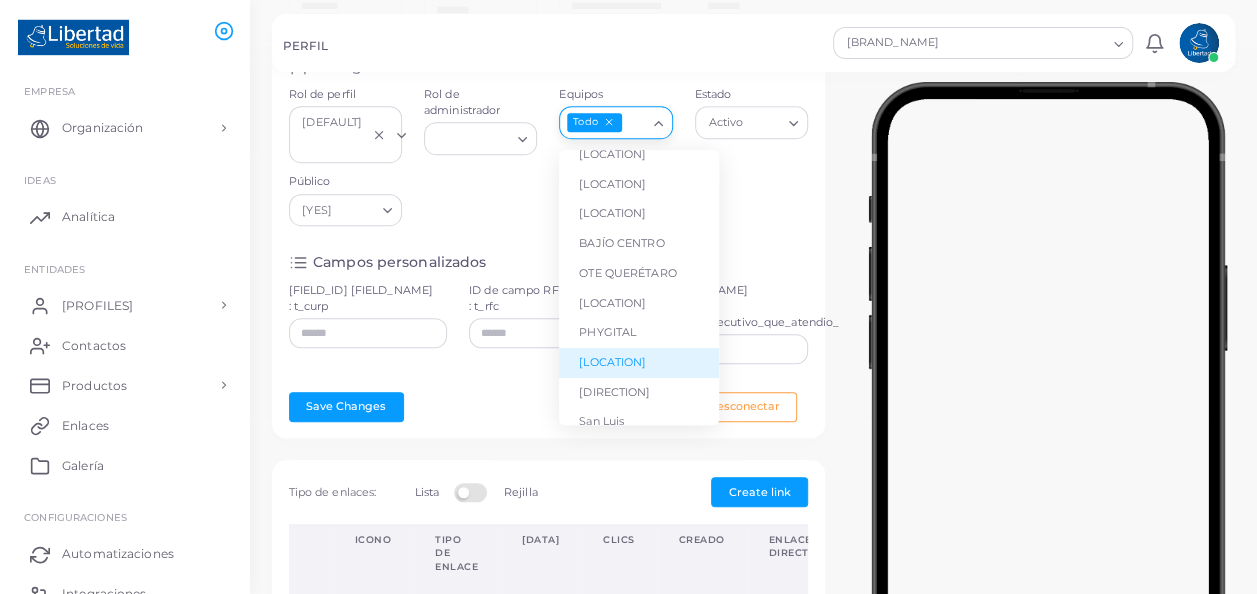 scroll, scrollTop: 0, scrollLeft: 0, axis: both 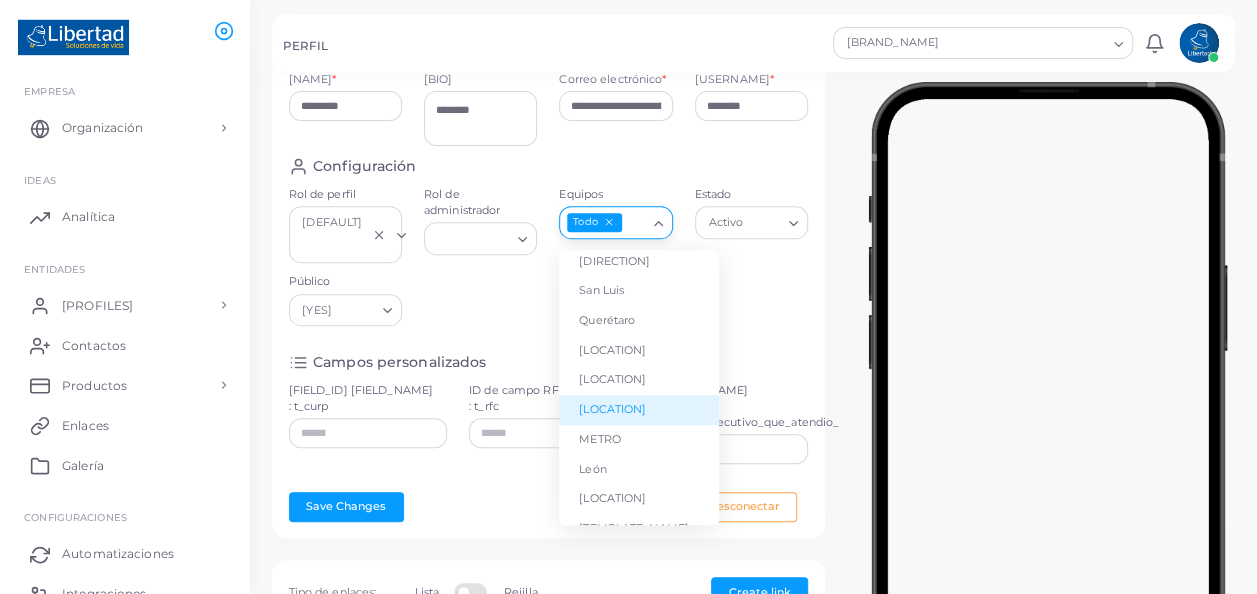click on "[LOCATION]" at bounding box center (639, 410) 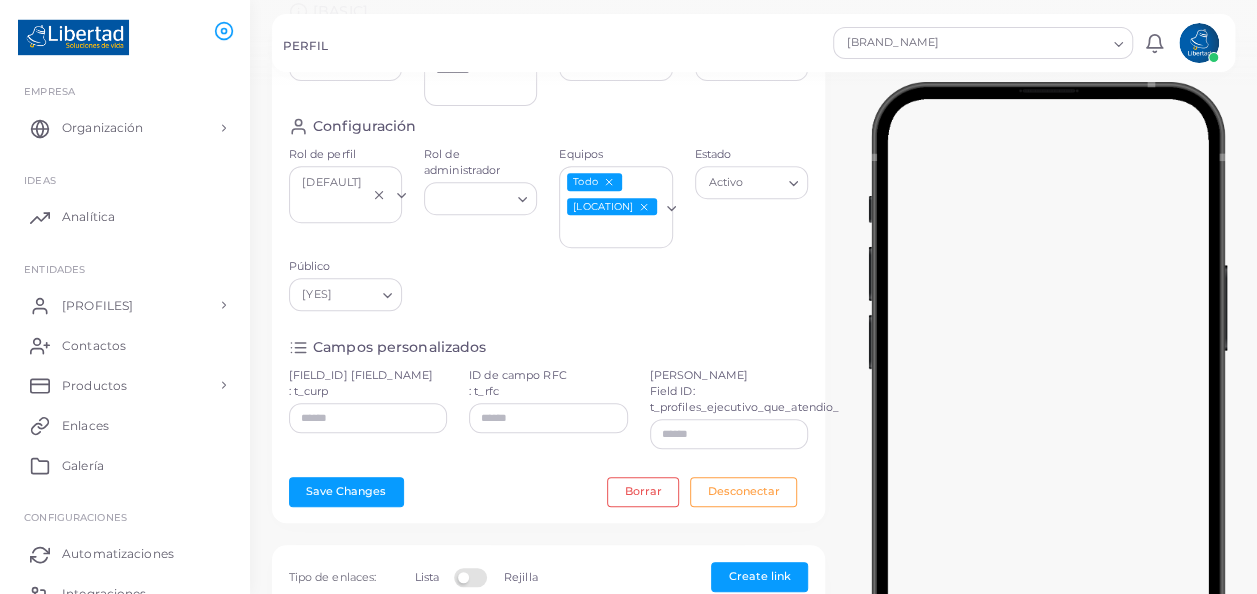 scroll, scrollTop: 400, scrollLeft: 0, axis: vertical 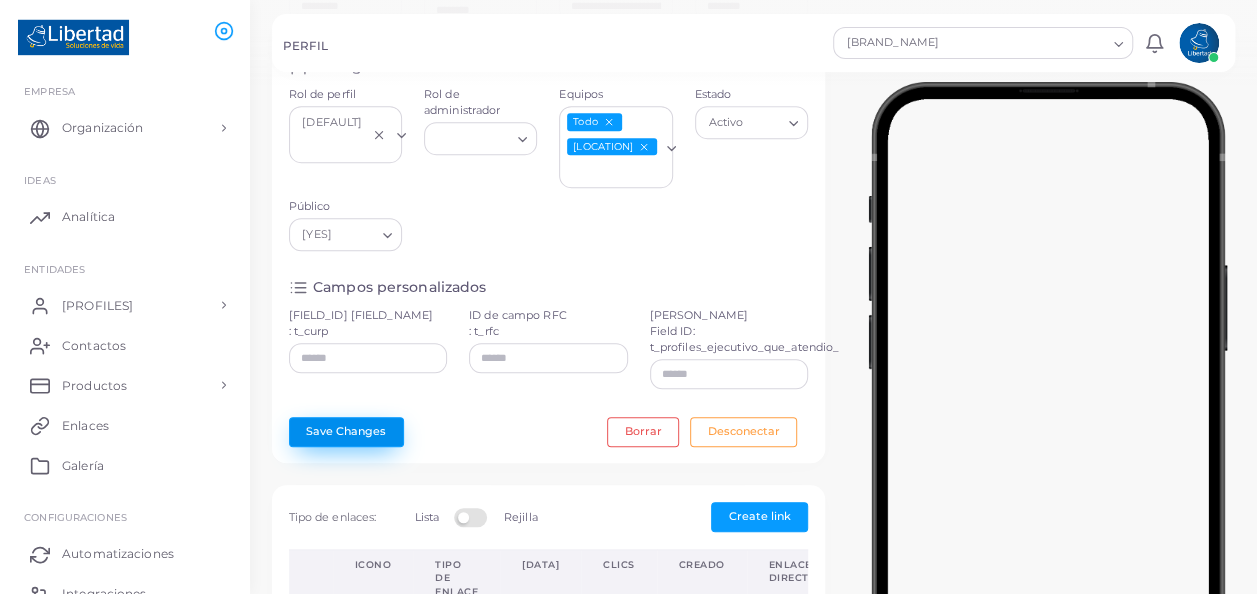 click on "Save Changes" at bounding box center [346, 432] 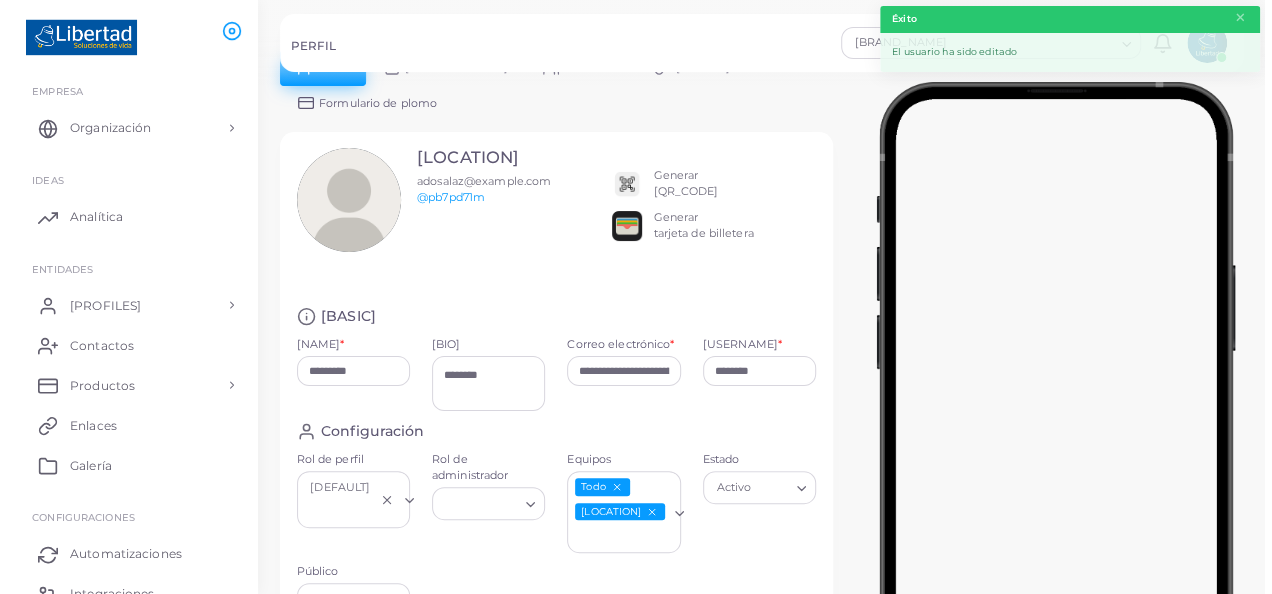 scroll, scrollTop: 0, scrollLeft: 0, axis: both 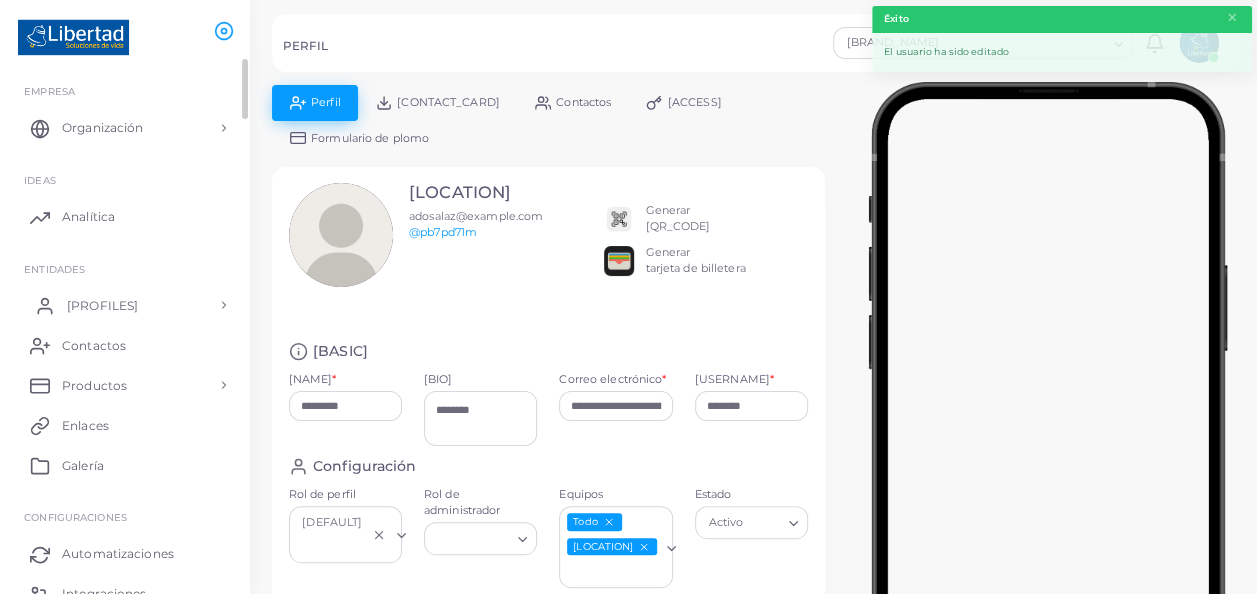 click on "[PROFILES]" at bounding box center [102, 306] 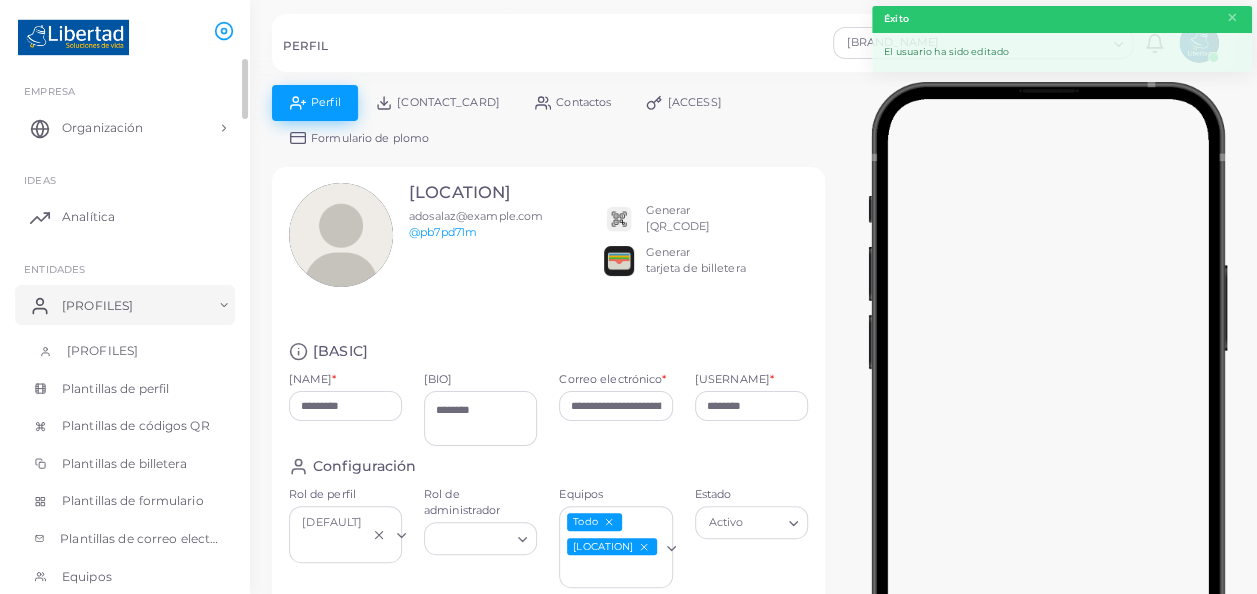 click on "[PROFILES]" at bounding box center (102, 351) 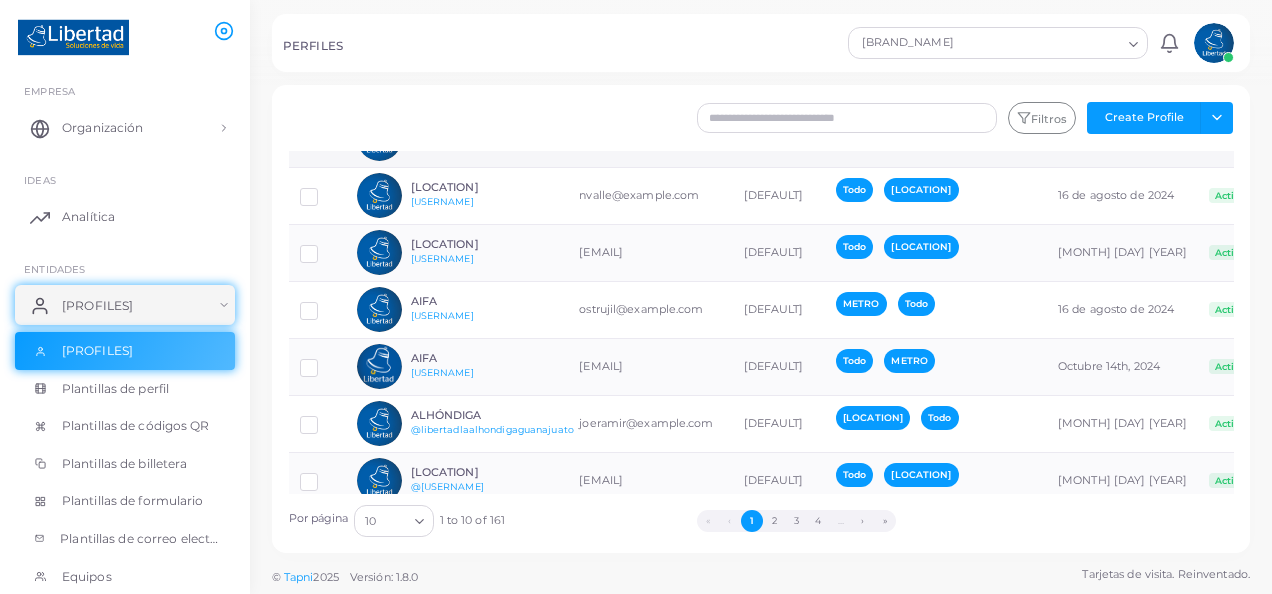 scroll, scrollTop: 283, scrollLeft: 0, axis: vertical 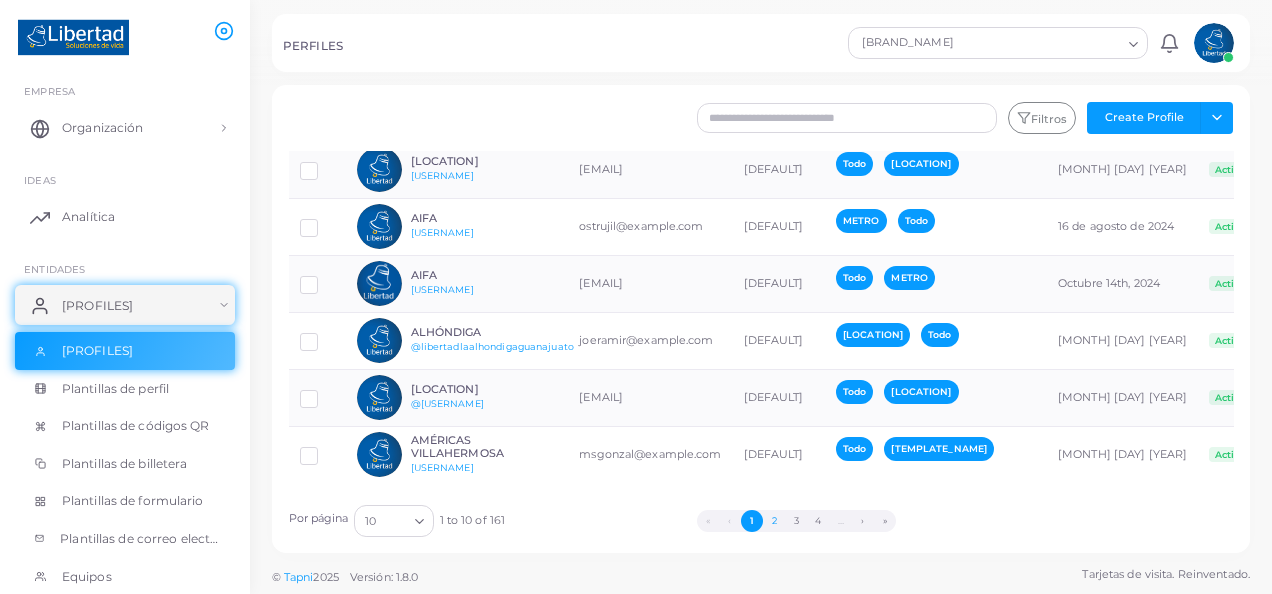 click on "2" at bounding box center (774, 521) 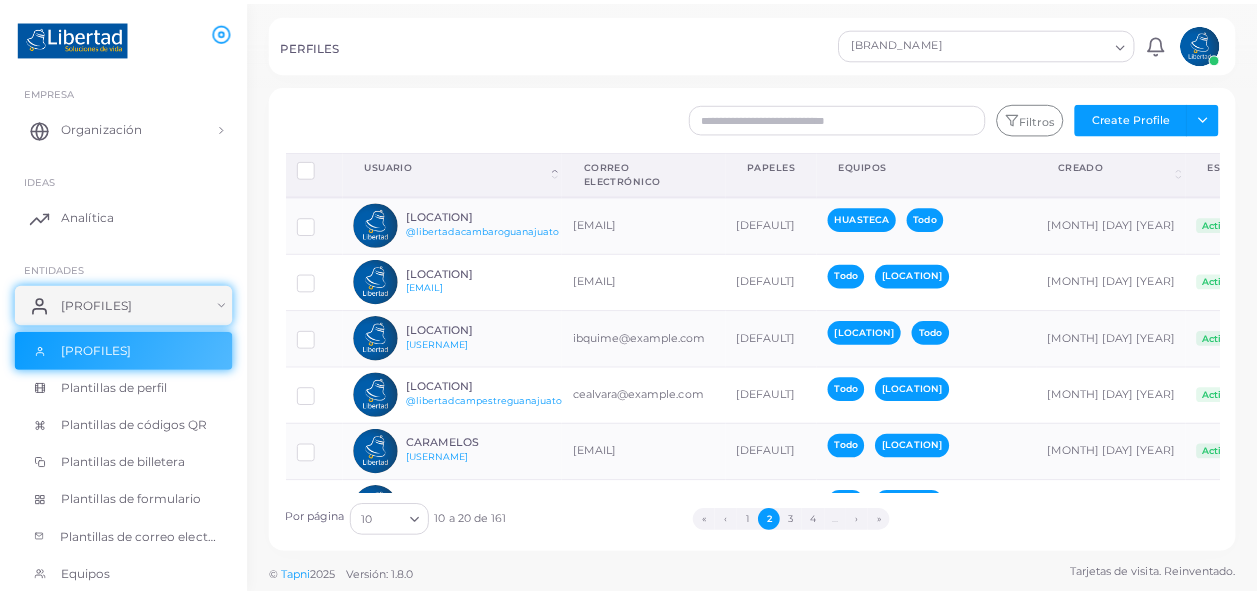 scroll, scrollTop: 283, scrollLeft: 0, axis: vertical 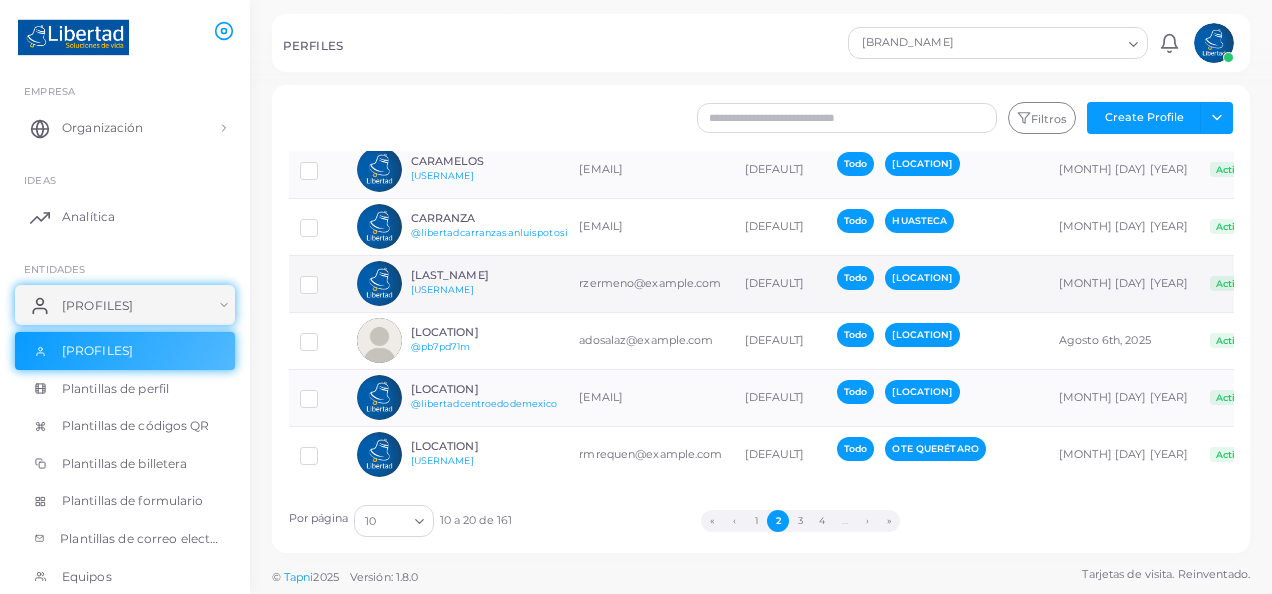 click on "[LAST_NAME]" at bounding box center (484, 275) 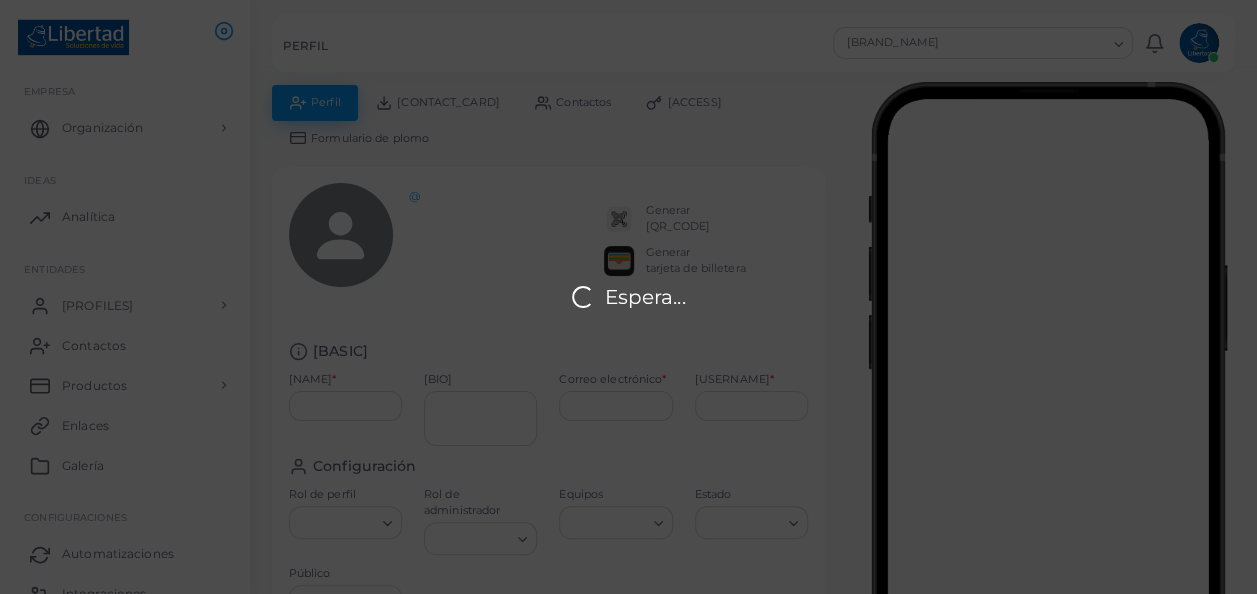 type on "********" 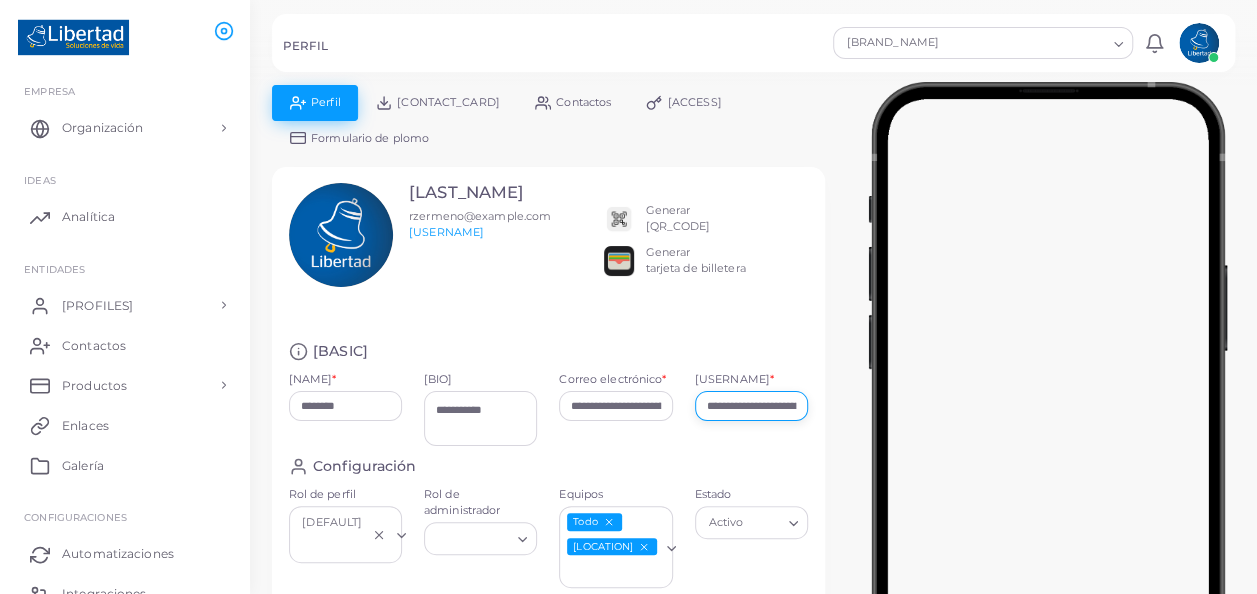 scroll, scrollTop: 0, scrollLeft: 44, axis: horizontal 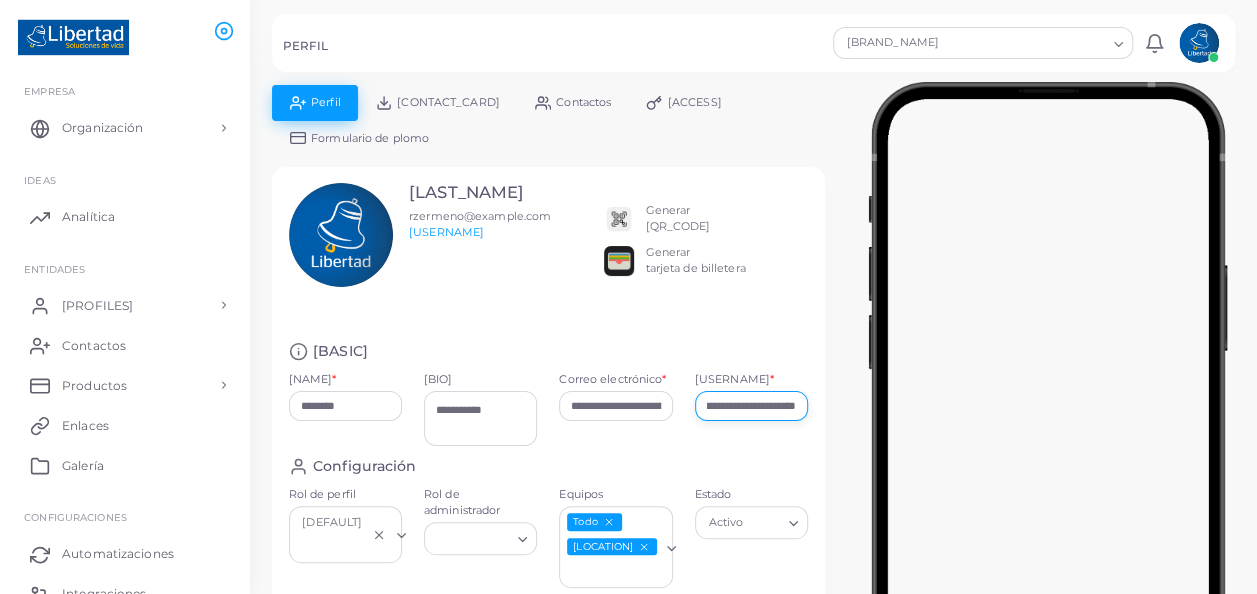 drag, startPoint x: 706, startPoint y: 418, endPoint x: 830, endPoint y: 420, distance: 124.01613 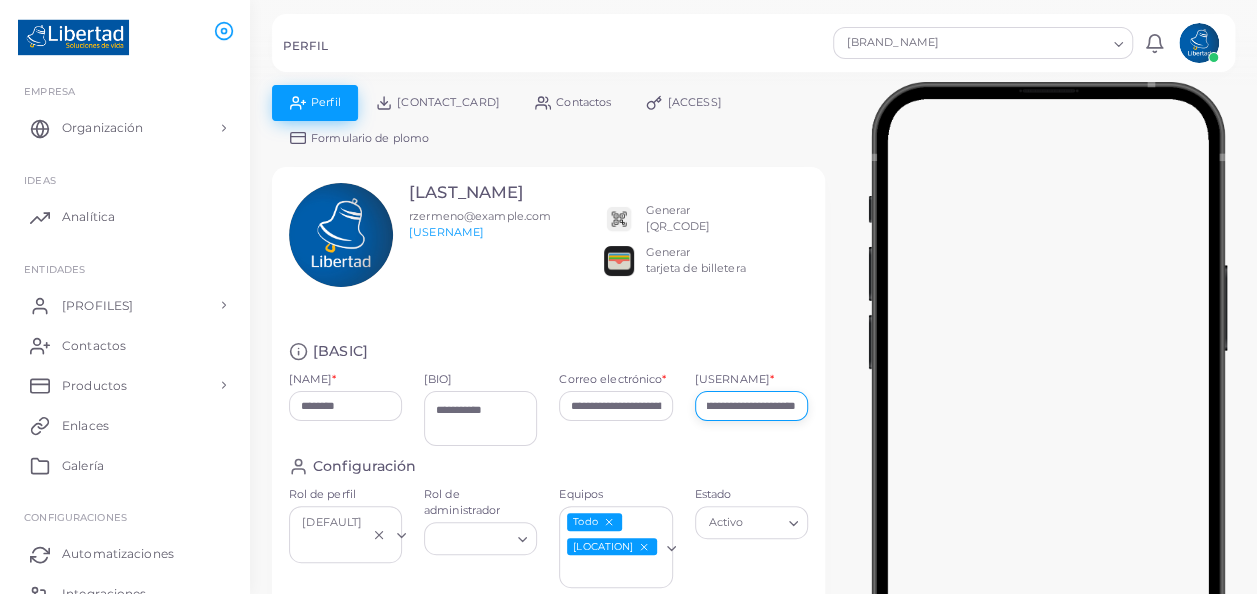 click on "**********" at bounding box center [548, 526] 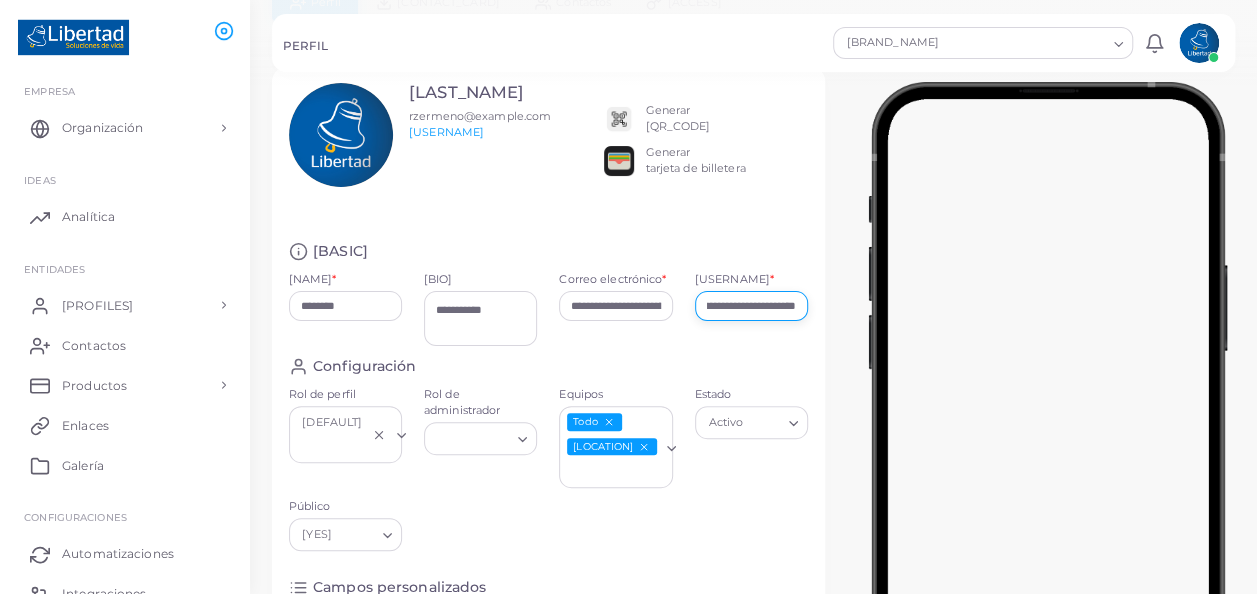 scroll, scrollTop: 0, scrollLeft: 0, axis: both 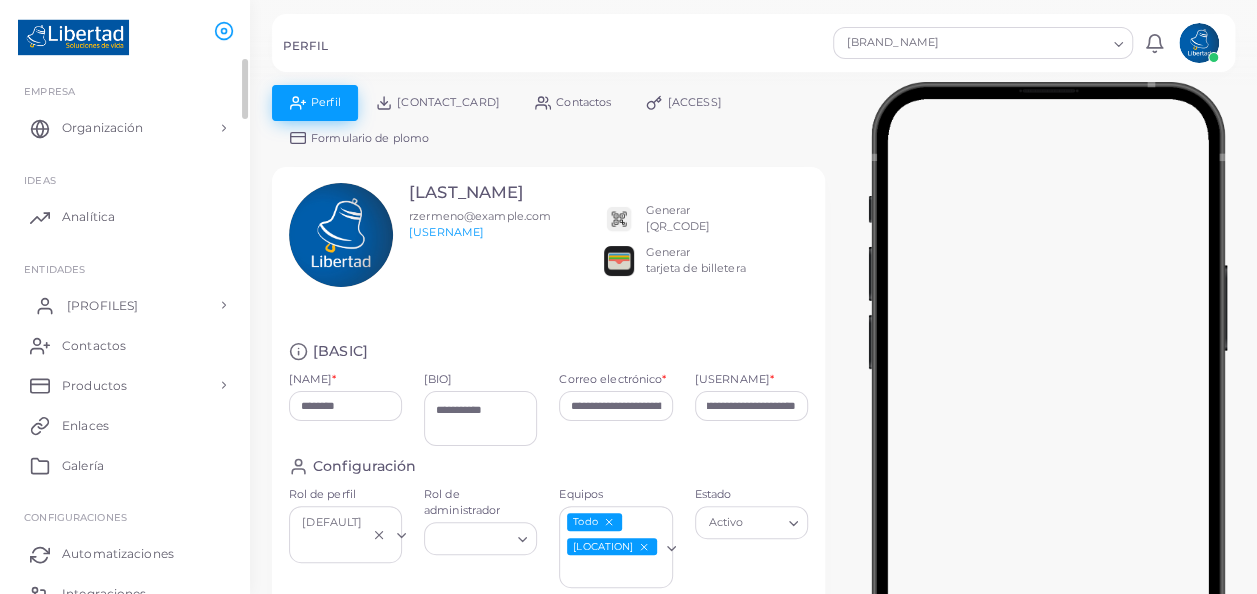 click on "[PROFILES]" at bounding box center (125, 305) 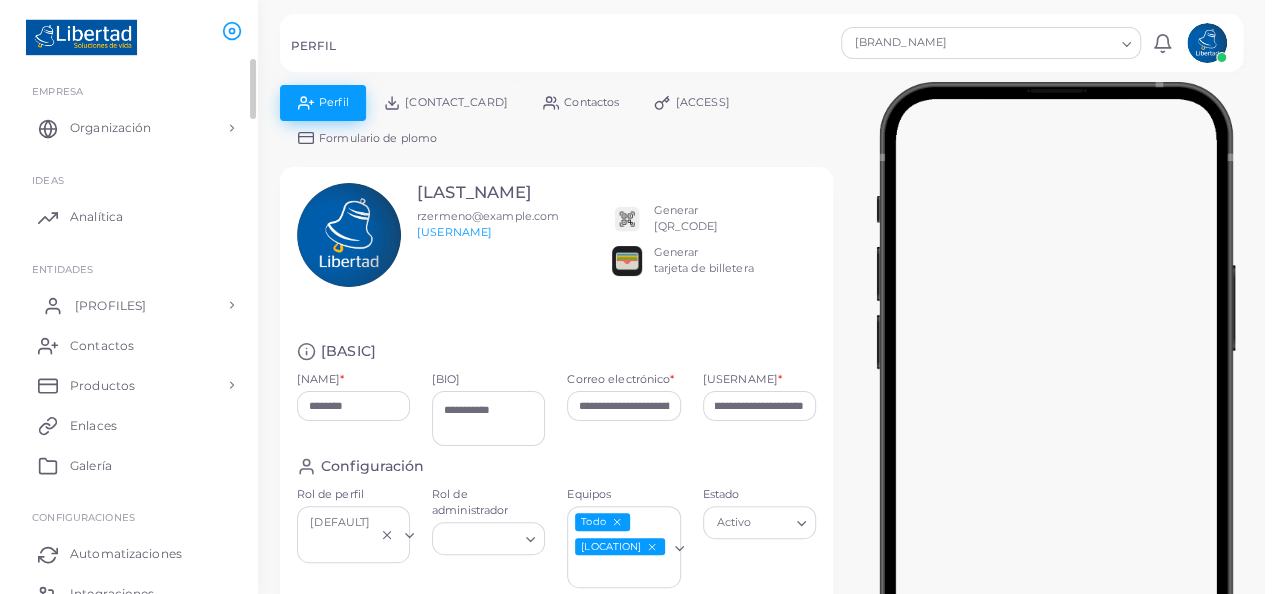 scroll, scrollTop: 0, scrollLeft: 0, axis: both 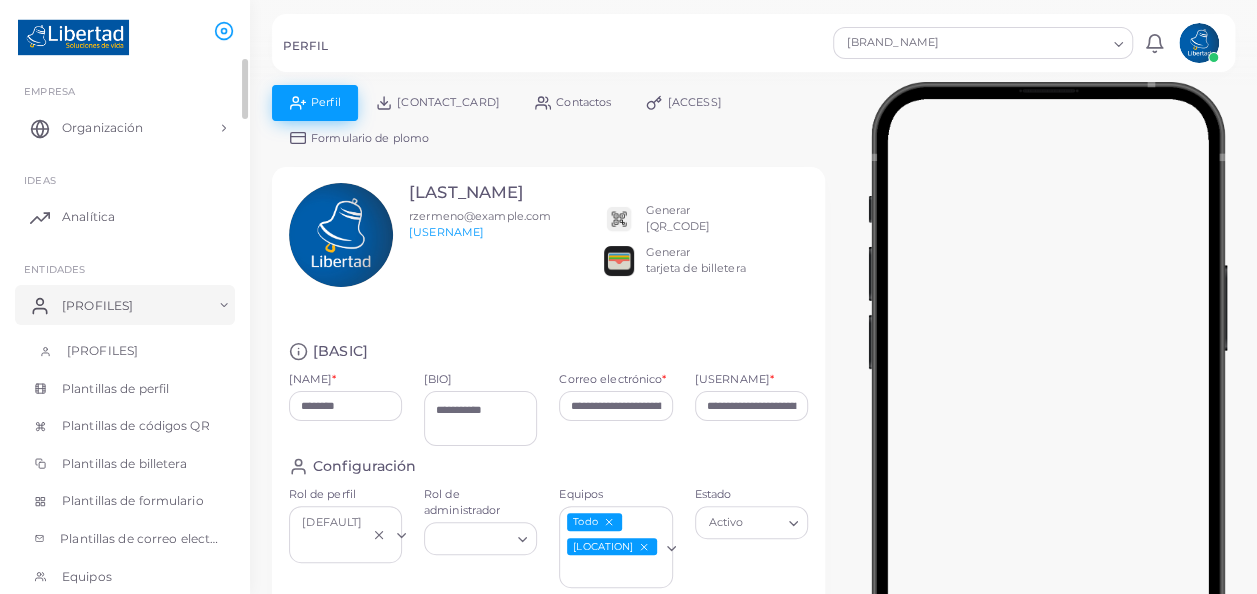 click on "[PROFILES]" at bounding box center (125, 351) 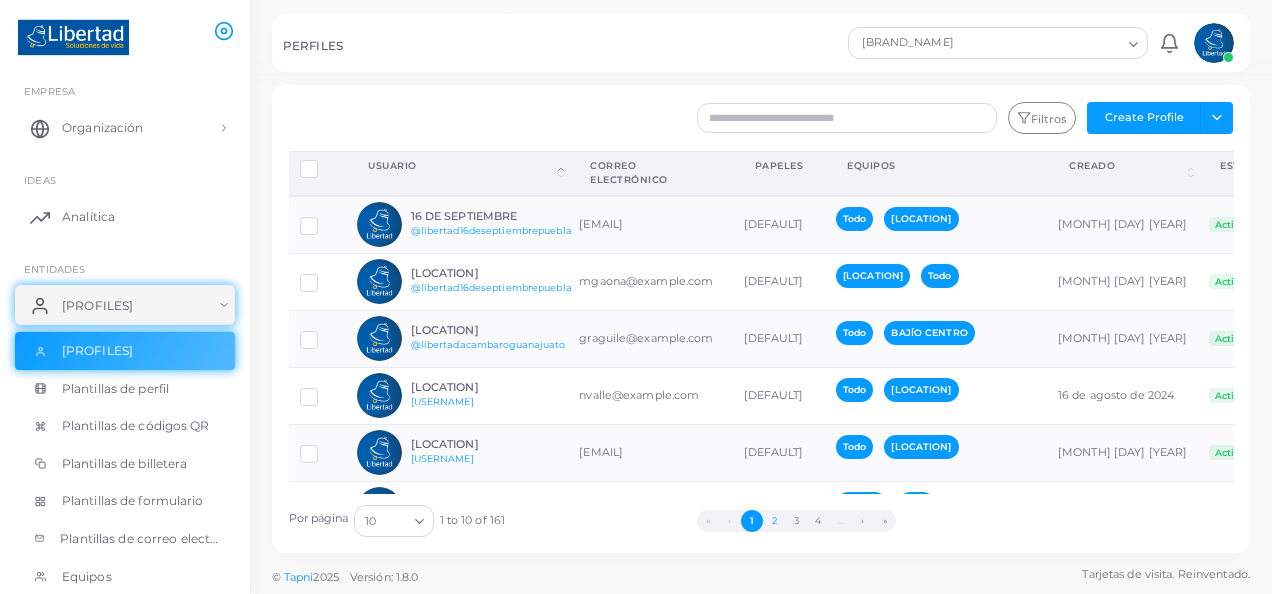 click on "2" at bounding box center (774, 521) 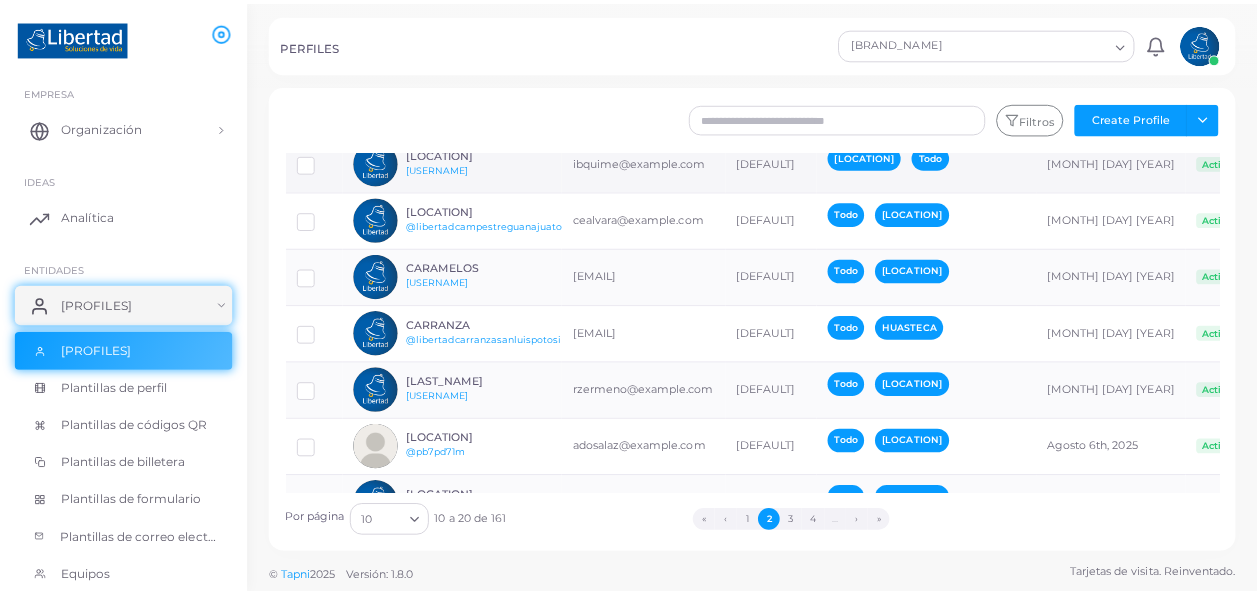 scroll, scrollTop: 283, scrollLeft: 0, axis: vertical 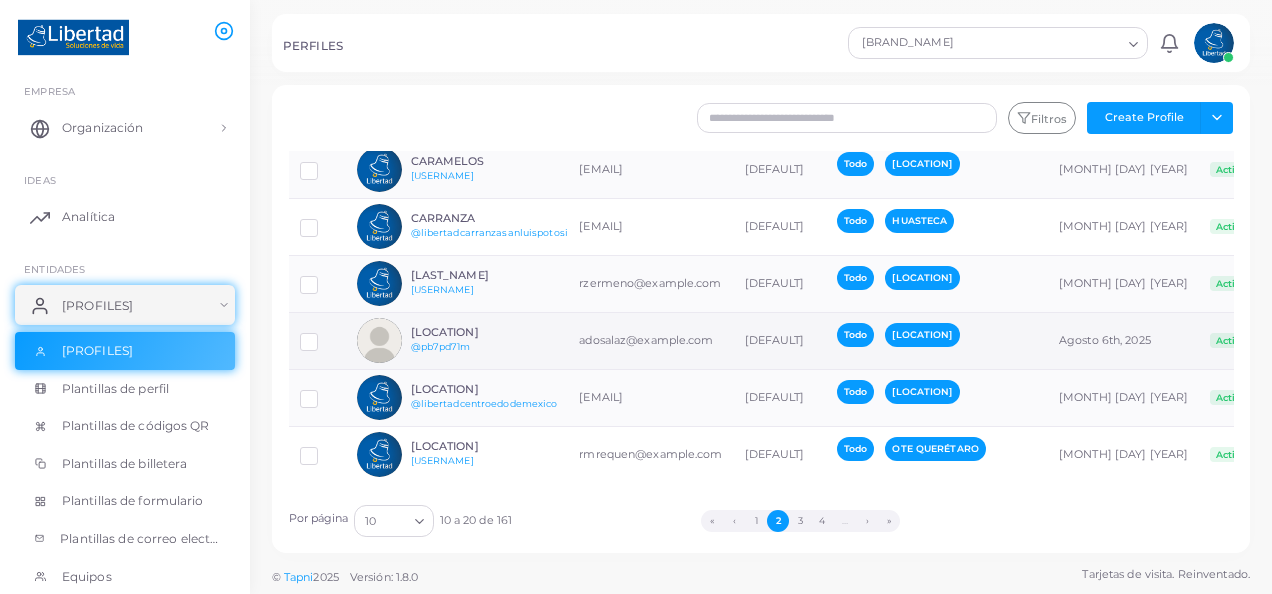 click on "CD Juárez  @pb7pd71m" at bounding box center [484, 340] 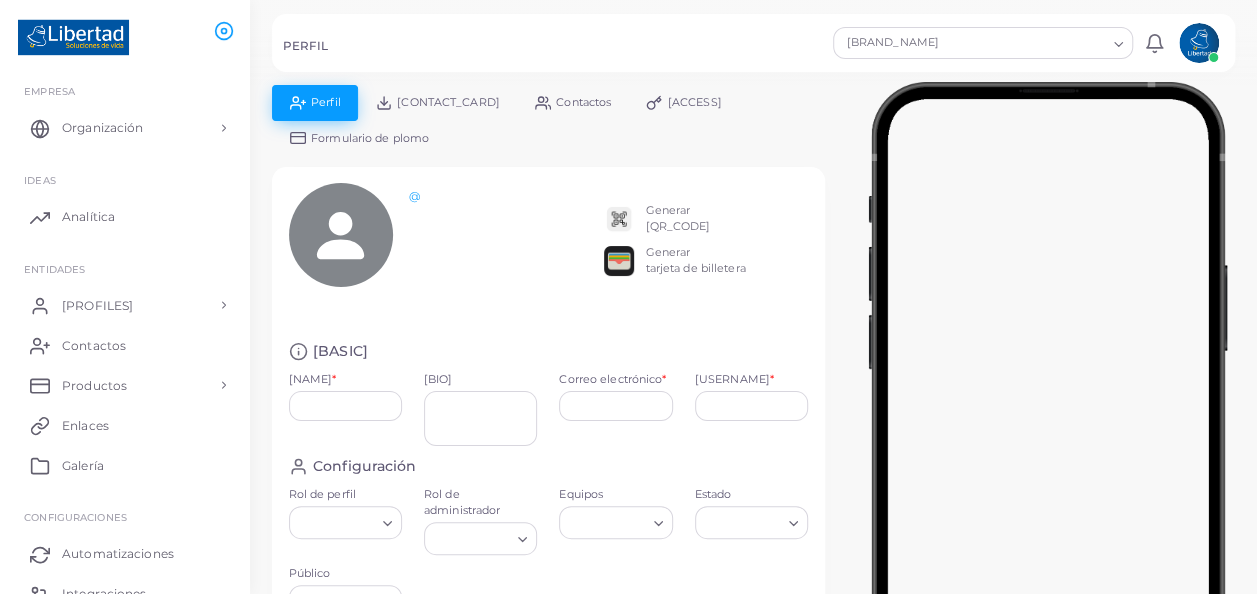 type on "*********" 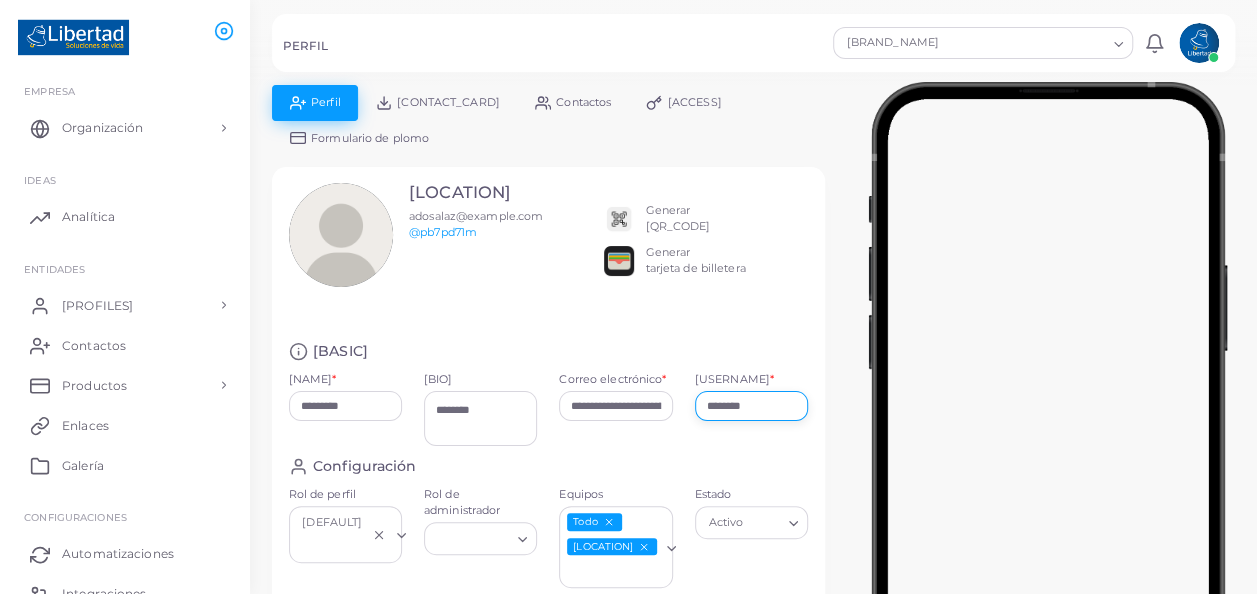 drag, startPoint x: 790, startPoint y: 420, endPoint x: 610, endPoint y: 424, distance: 180.04443 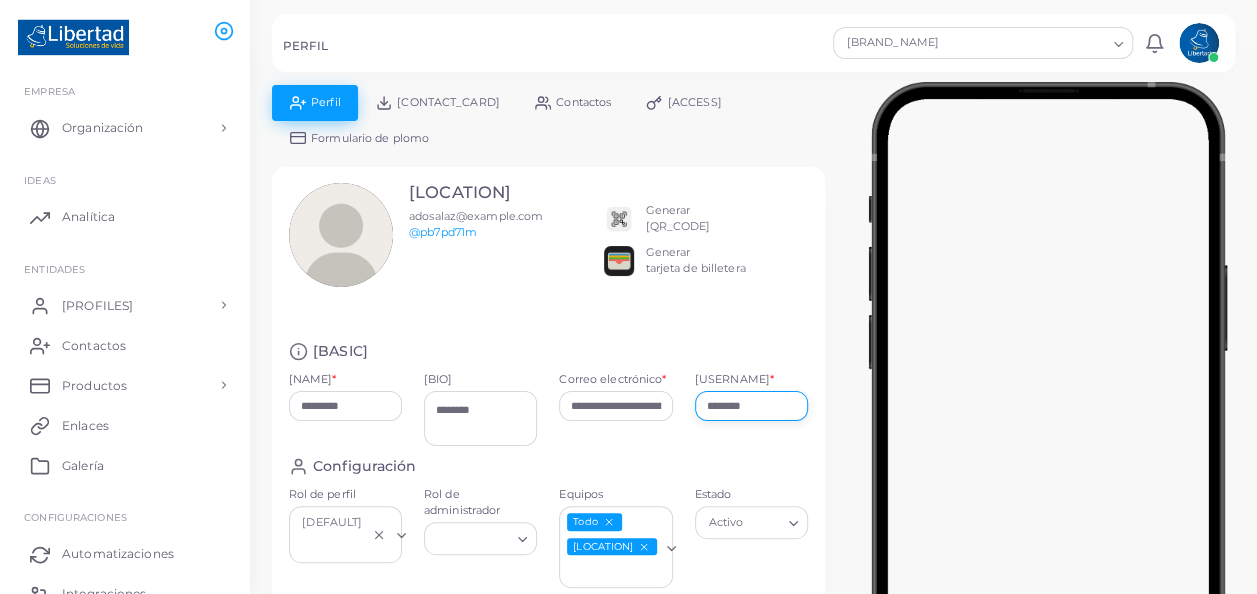 click on "**********" at bounding box center [549, 399] 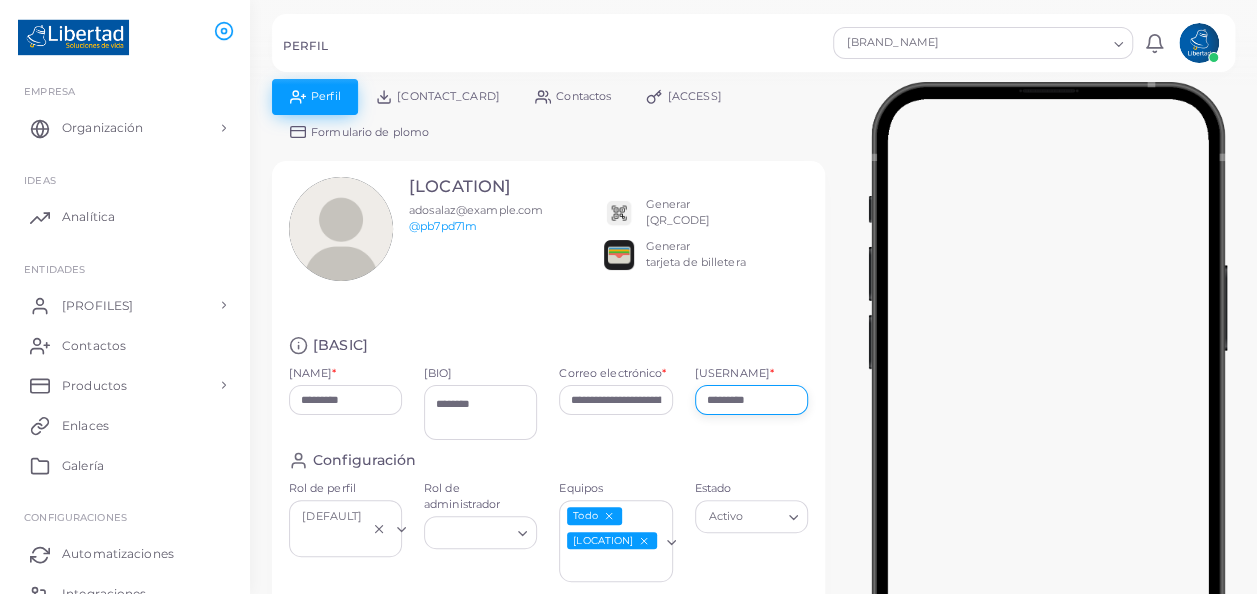 scroll, scrollTop: 300, scrollLeft: 0, axis: vertical 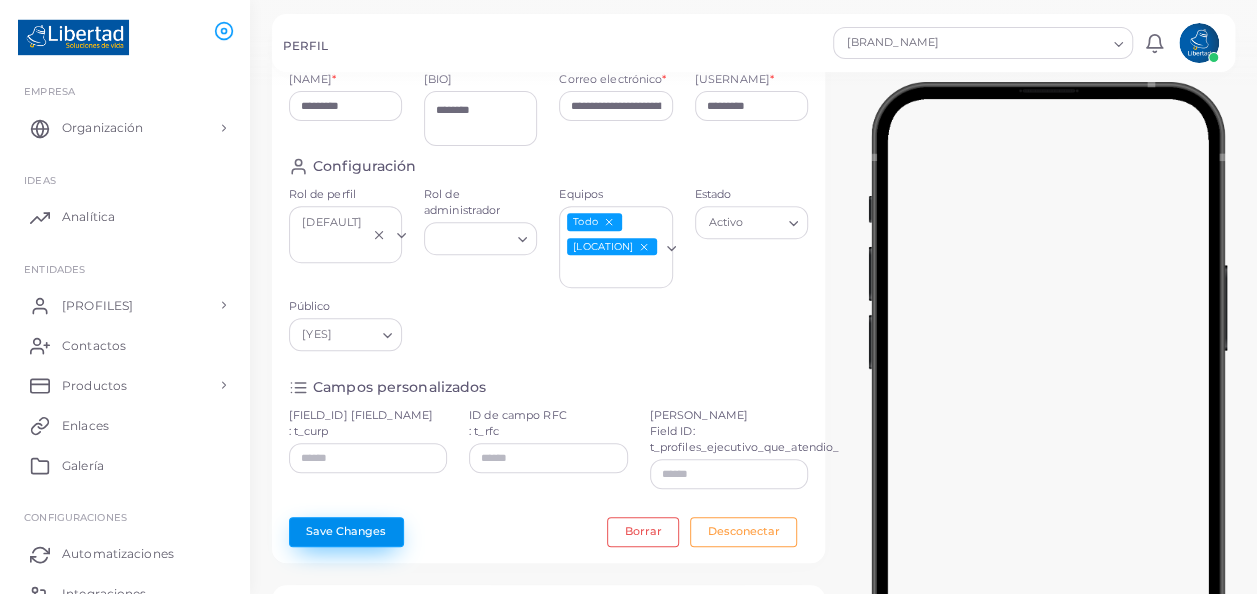 click on "Save Changes" at bounding box center [346, 532] 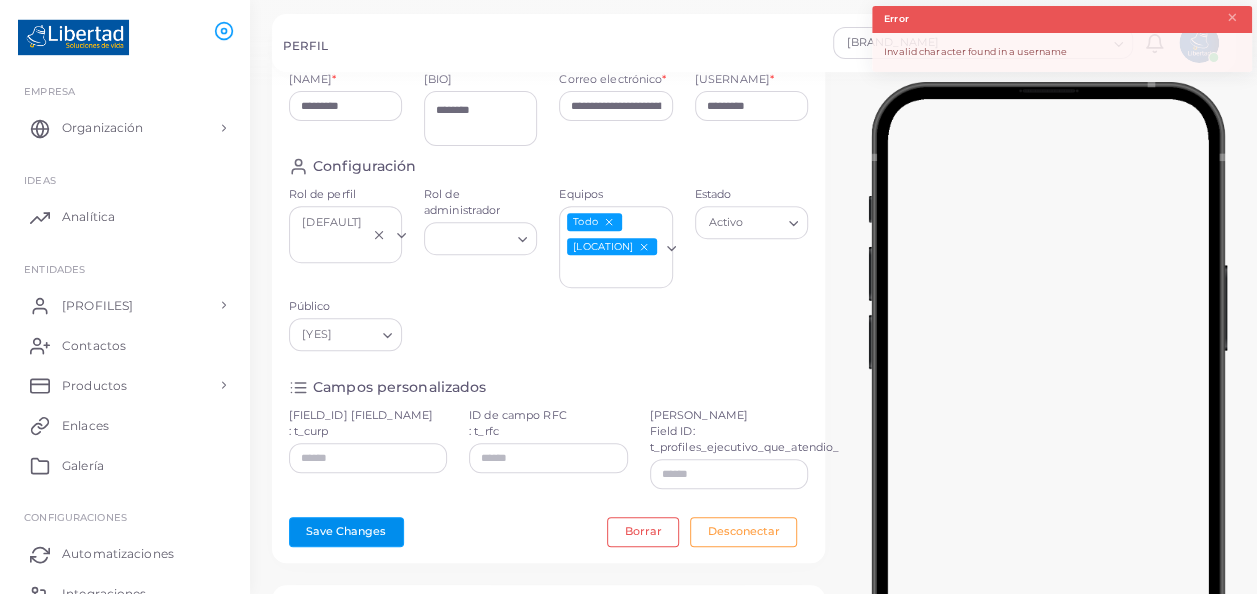 scroll, scrollTop: 0, scrollLeft: 0, axis: both 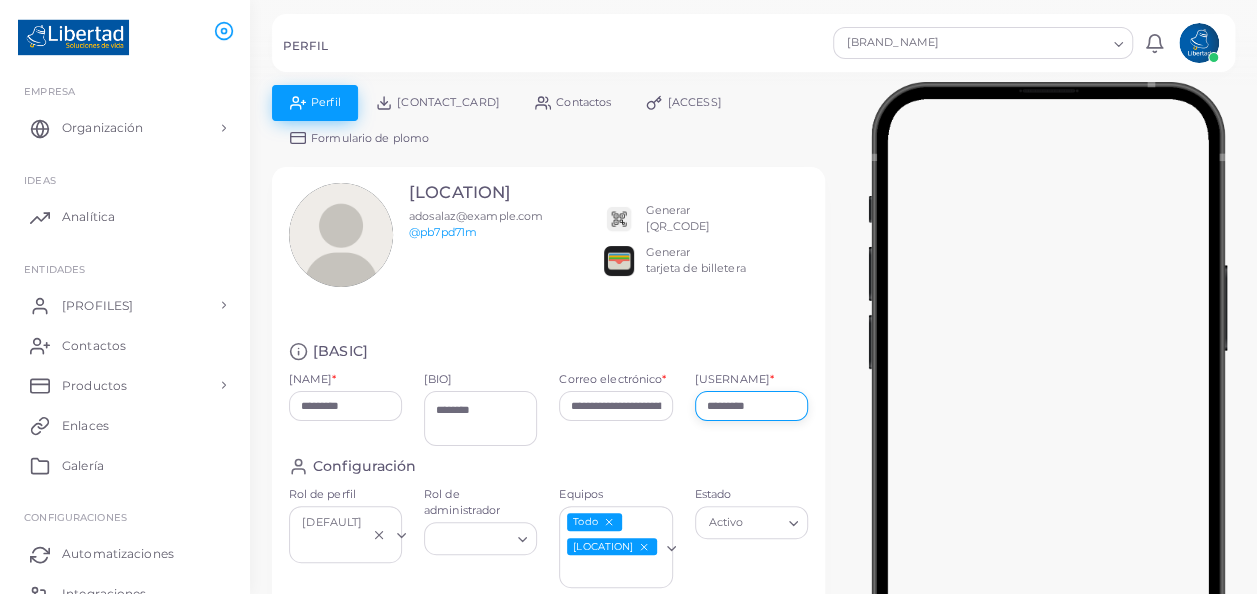 click on "*********" at bounding box center (751, 406) 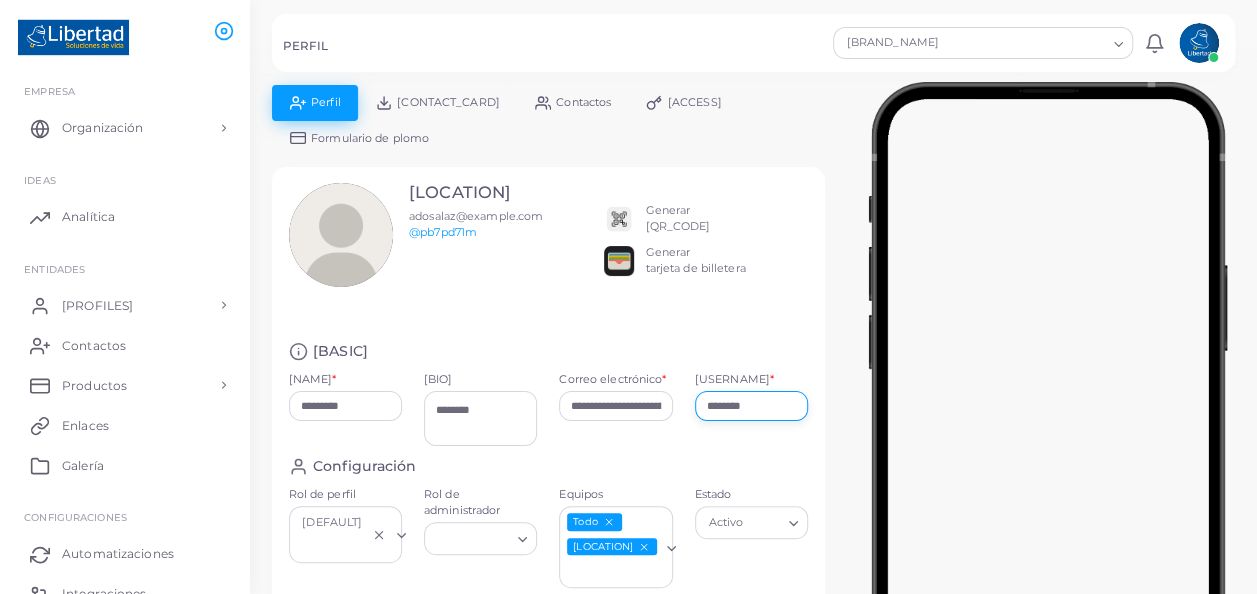 scroll, scrollTop: 600, scrollLeft: 0, axis: vertical 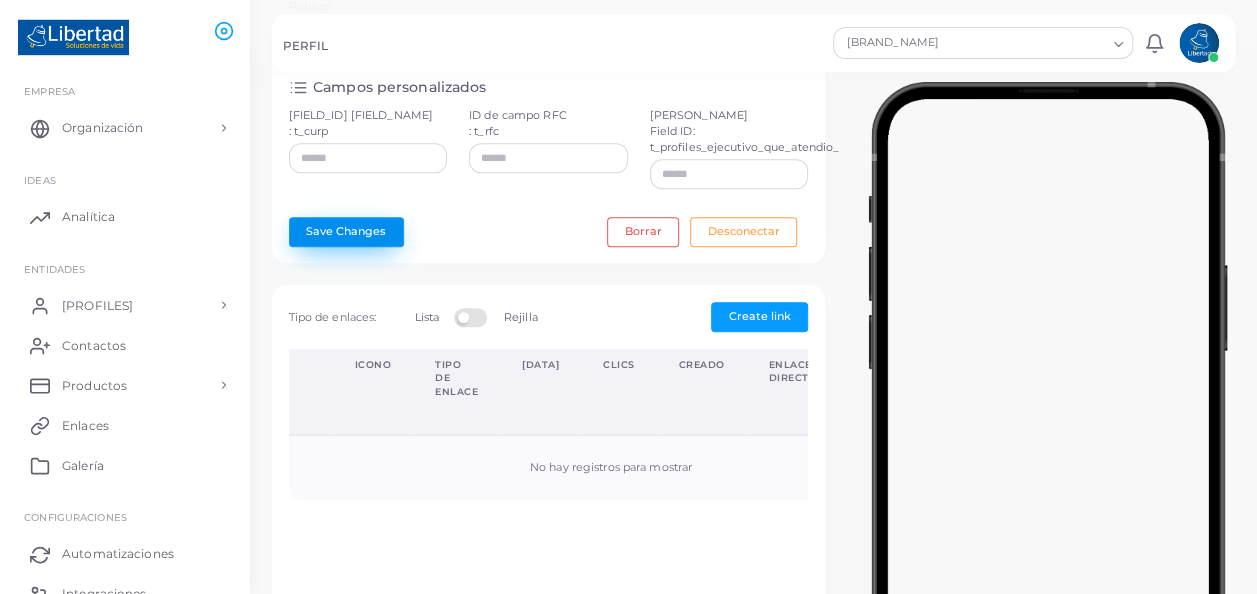 click on "Save Changes" at bounding box center (346, 232) 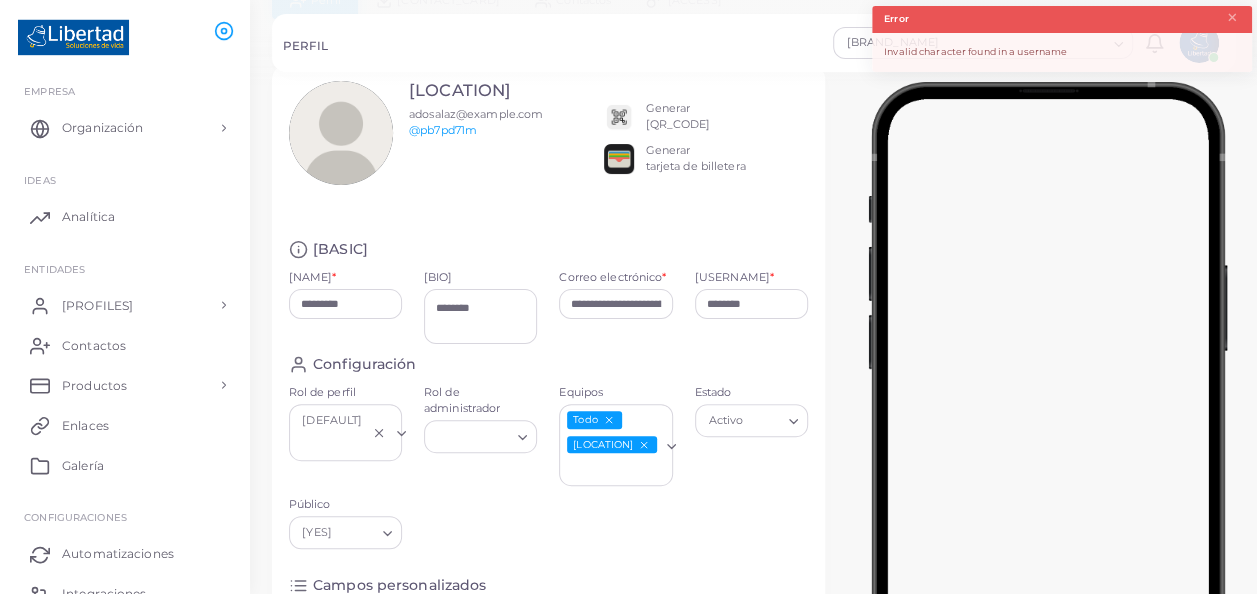 scroll, scrollTop: 100, scrollLeft: 0, axis: vertical 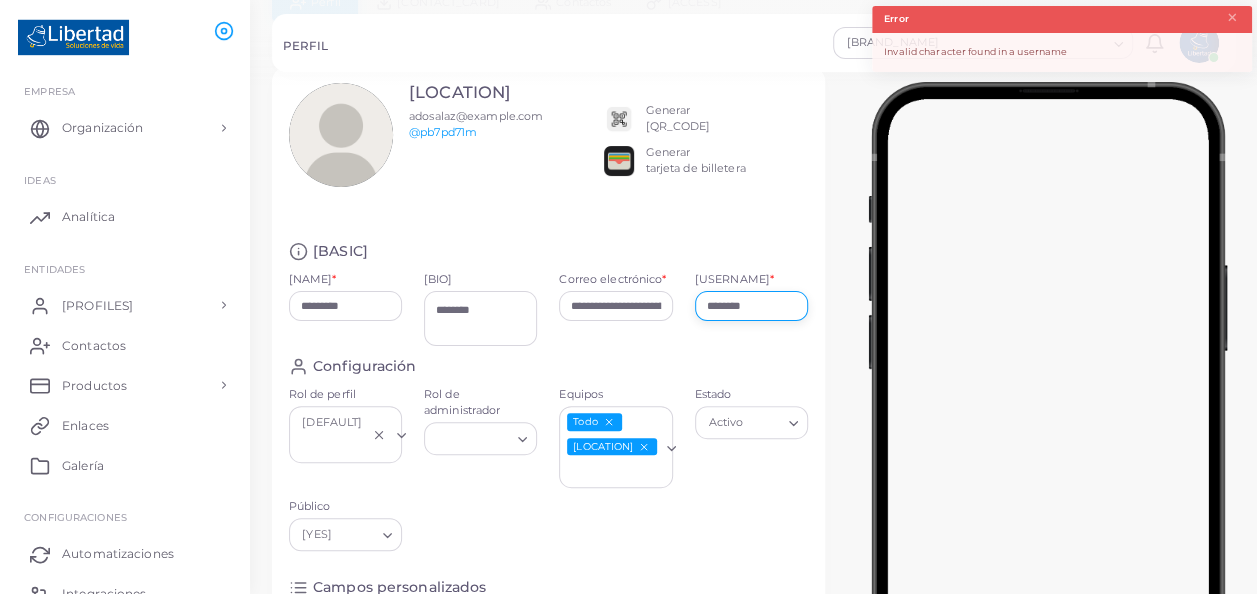 click on "********" at bounding box center [751, 306] 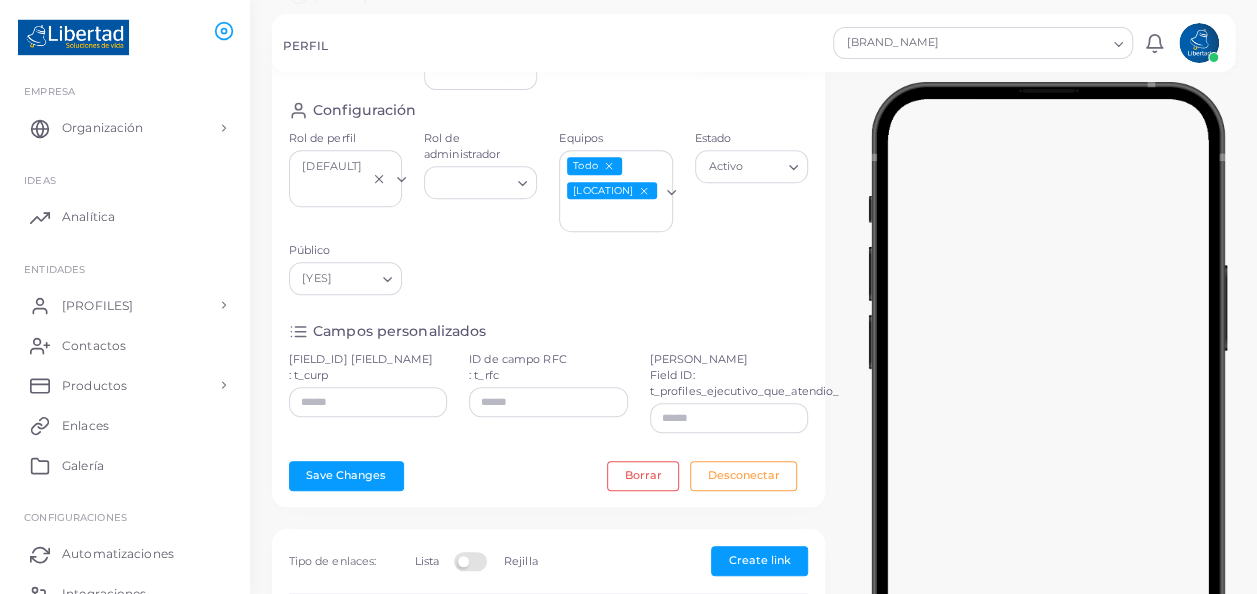 scroll, scrollTop: 500, scrollLeft: 0, axis: vertical 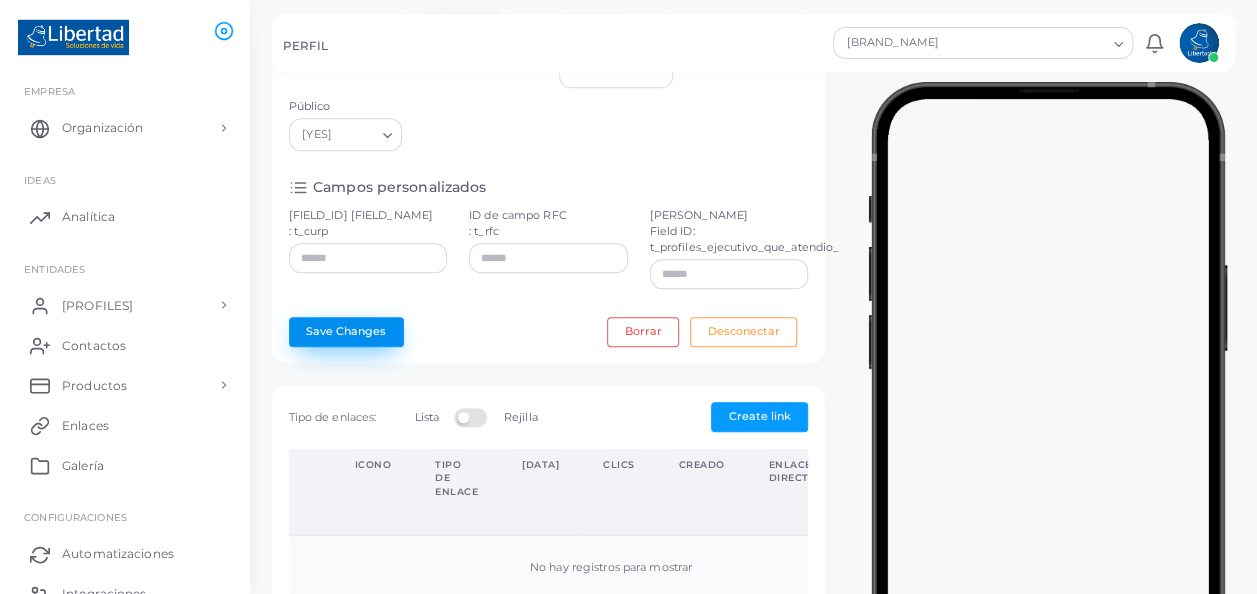 click on "Save Changes" at bounding box center [346, 332] 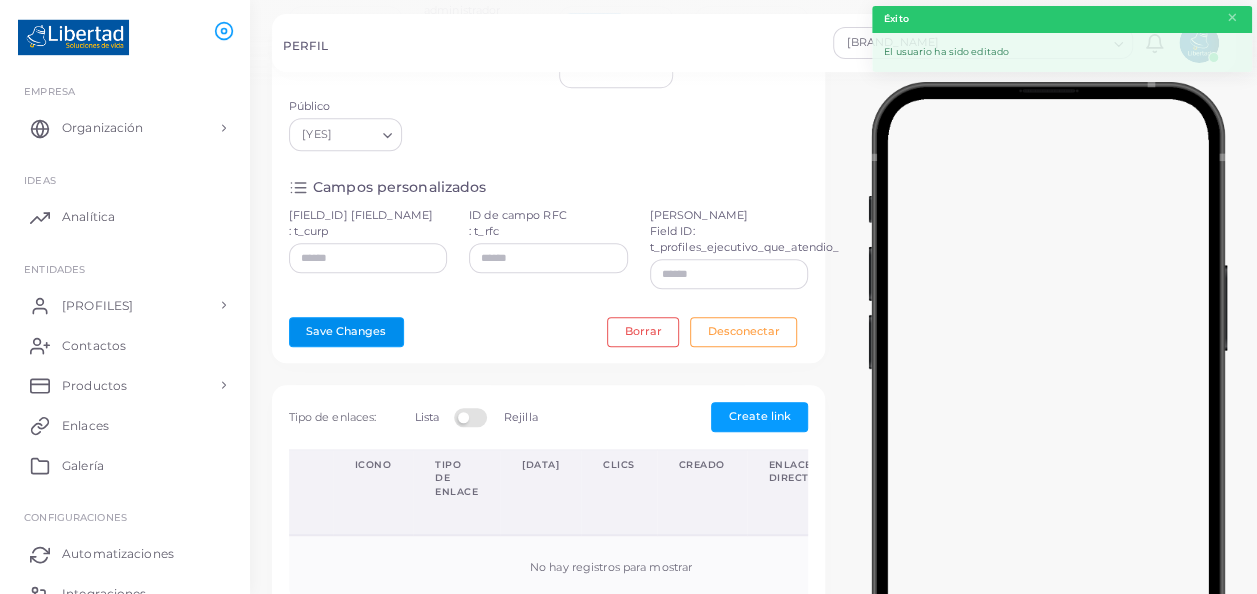type on "********" 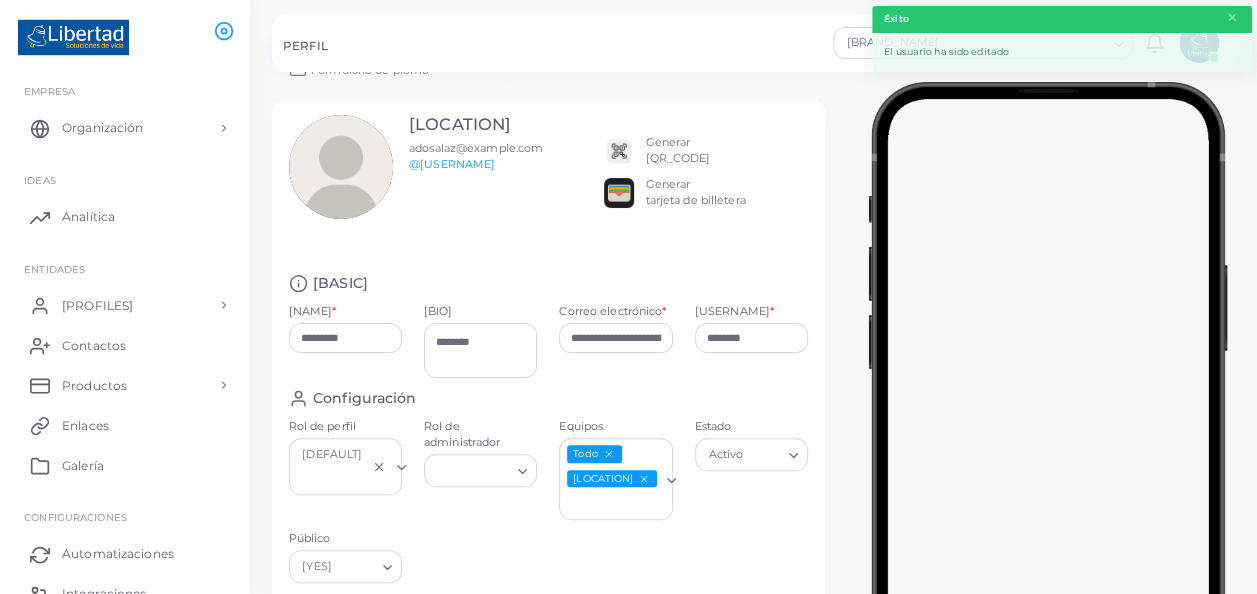 scroll, scrollTop: 100, scrollLeft: 0, axis: vertical 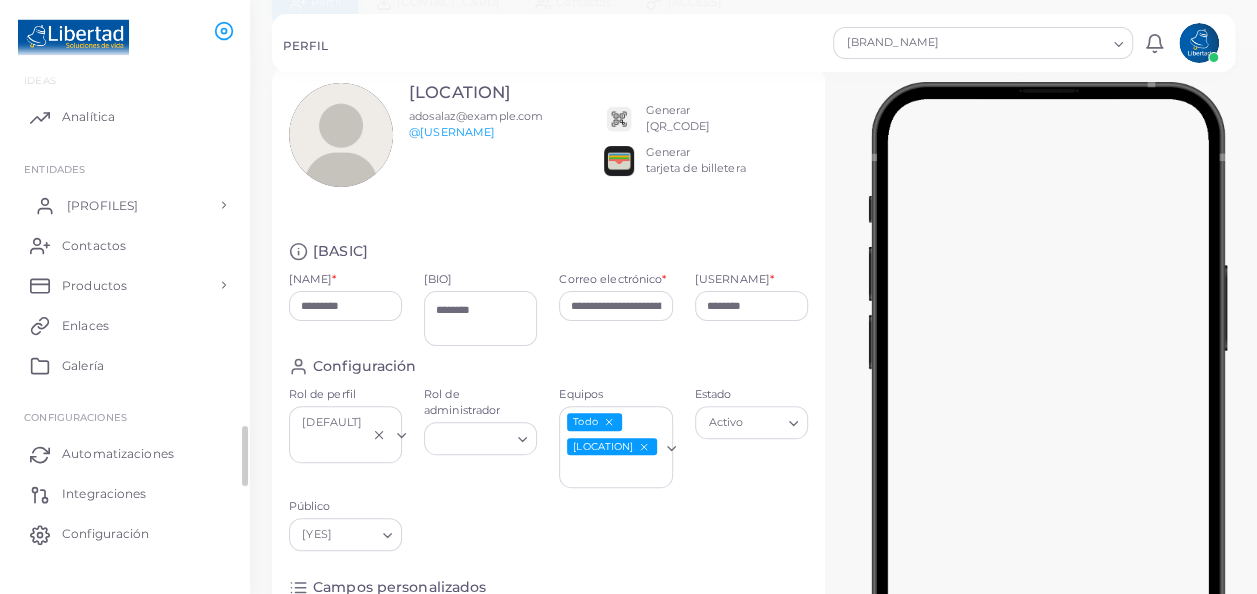 click on "[PROFILES]" at bounding box center [125, 205] 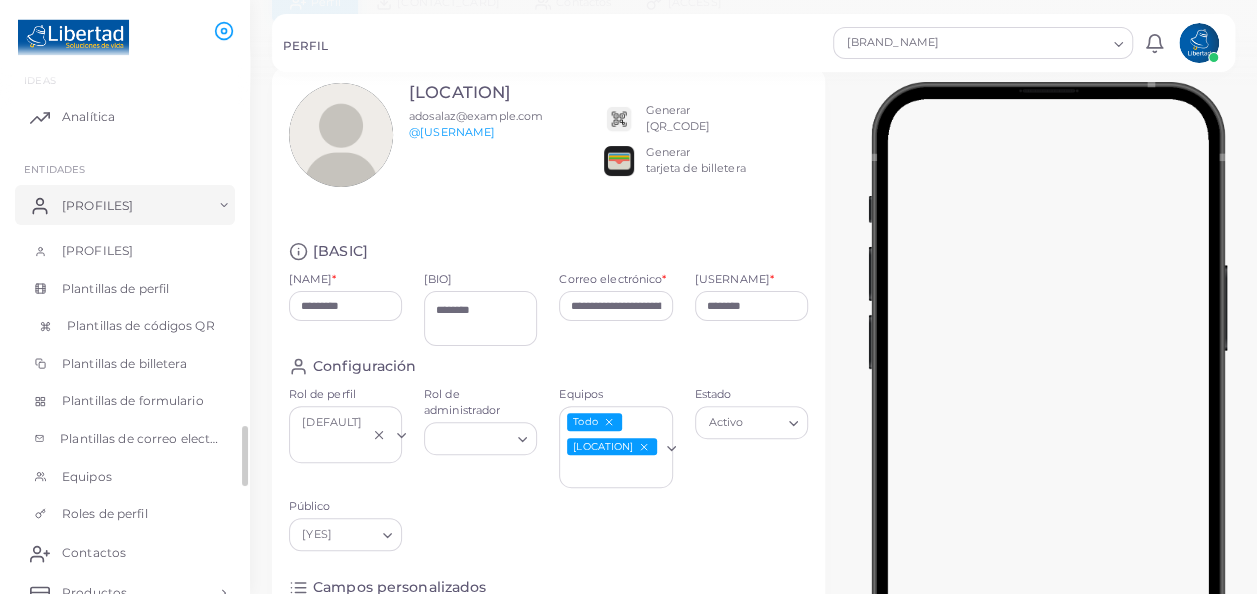 click on "Plantillas de códigos QR" at bounding box center [141, 326] 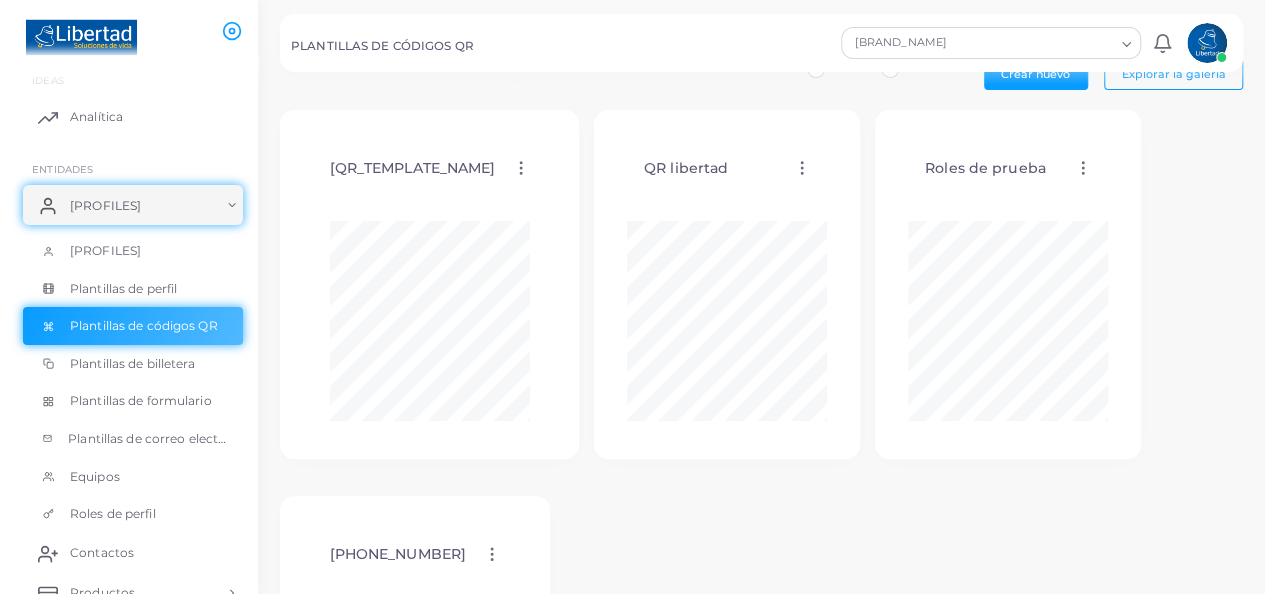 scroll, scrollTop: 0, scrollLeft: 0, axis: both 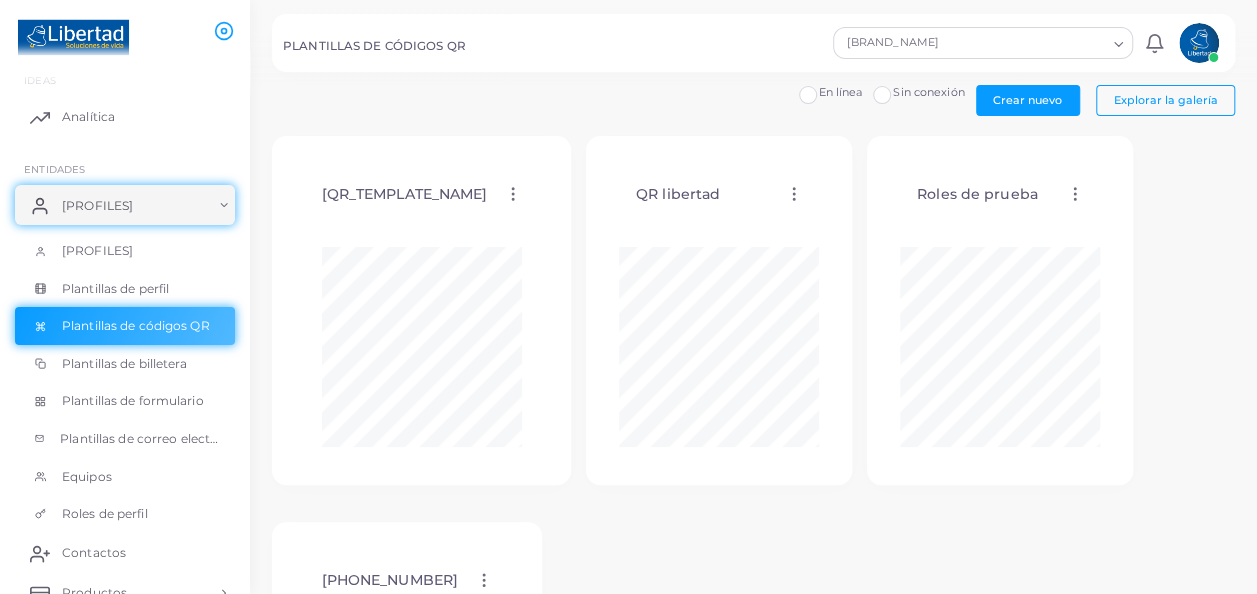 click 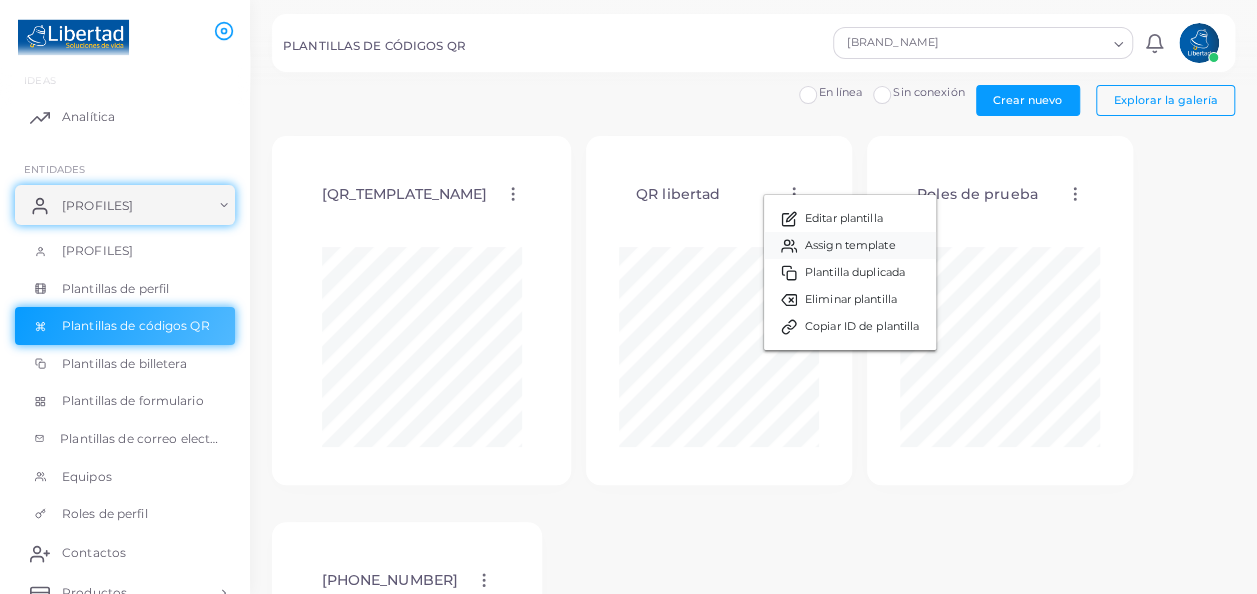 click on "Assign template" at bounding box center (850, 246) 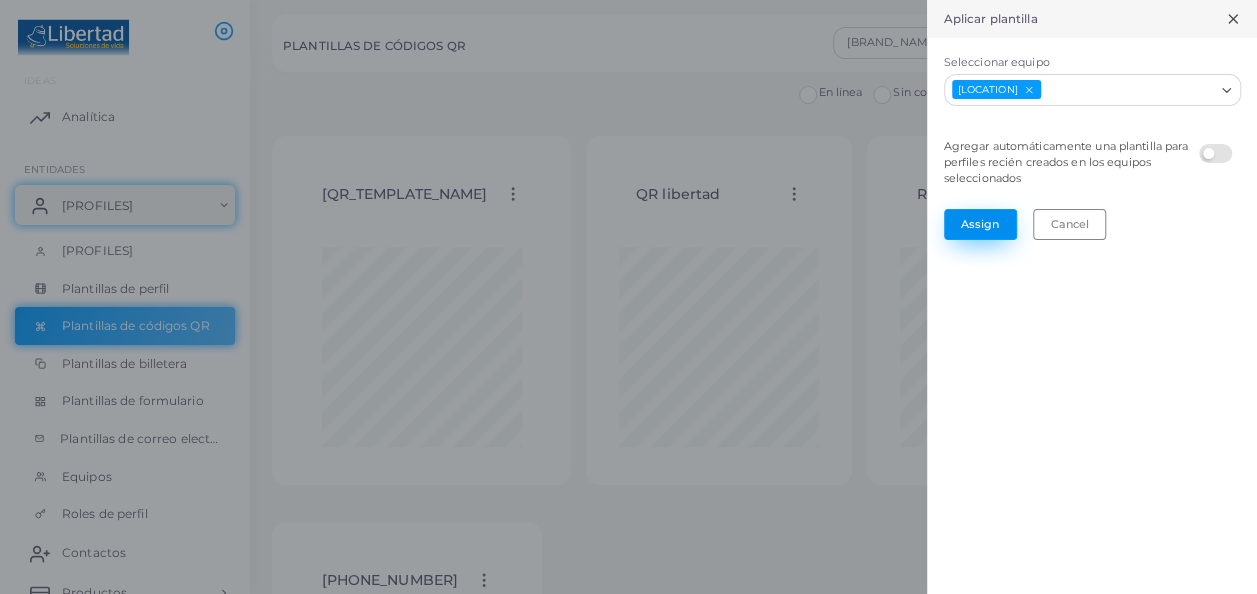 click on "Assign" at bounding box center (980, 224) 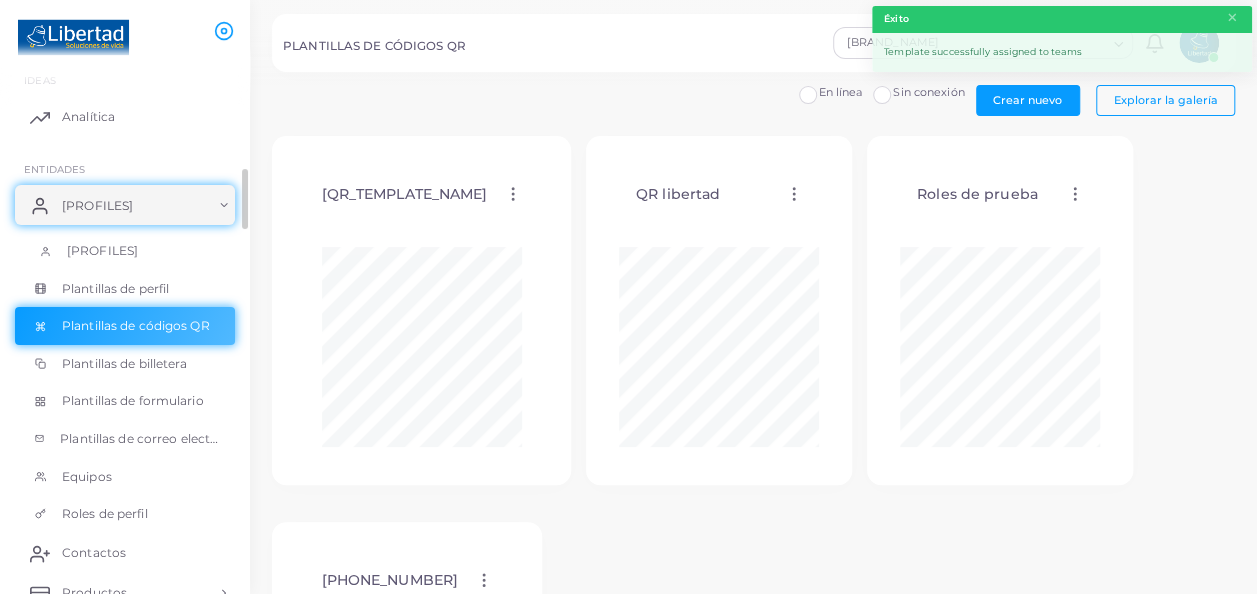 click on "[PROFILES]" at bounding box center [125, 251] 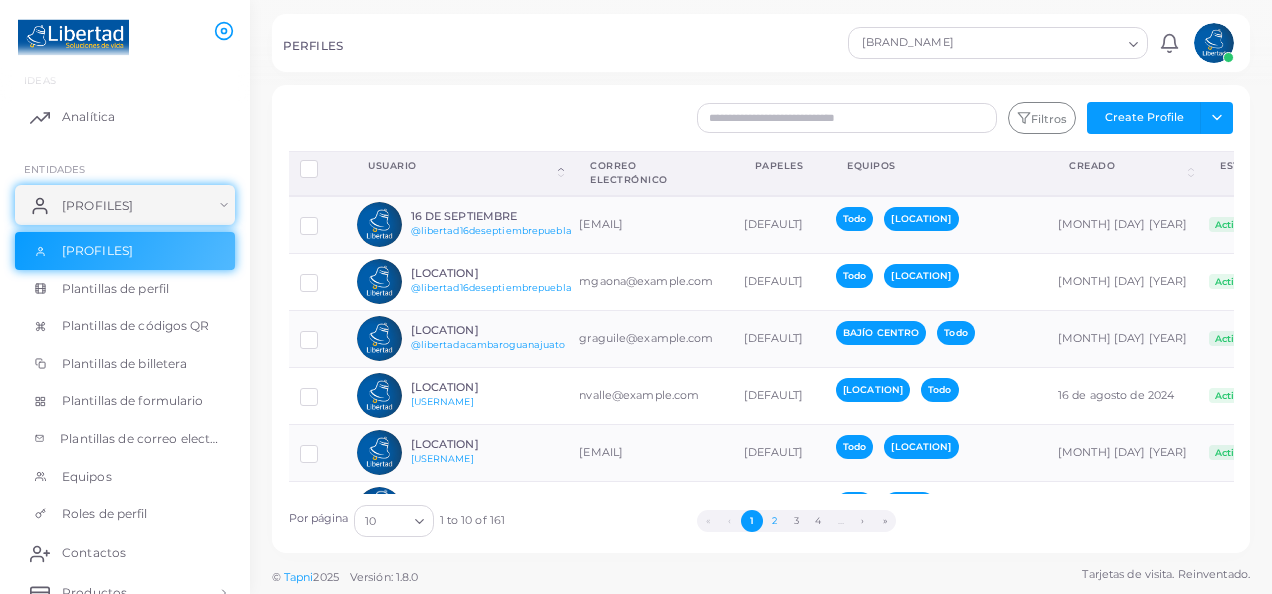 click on "2" at bounding box center [774, 521] 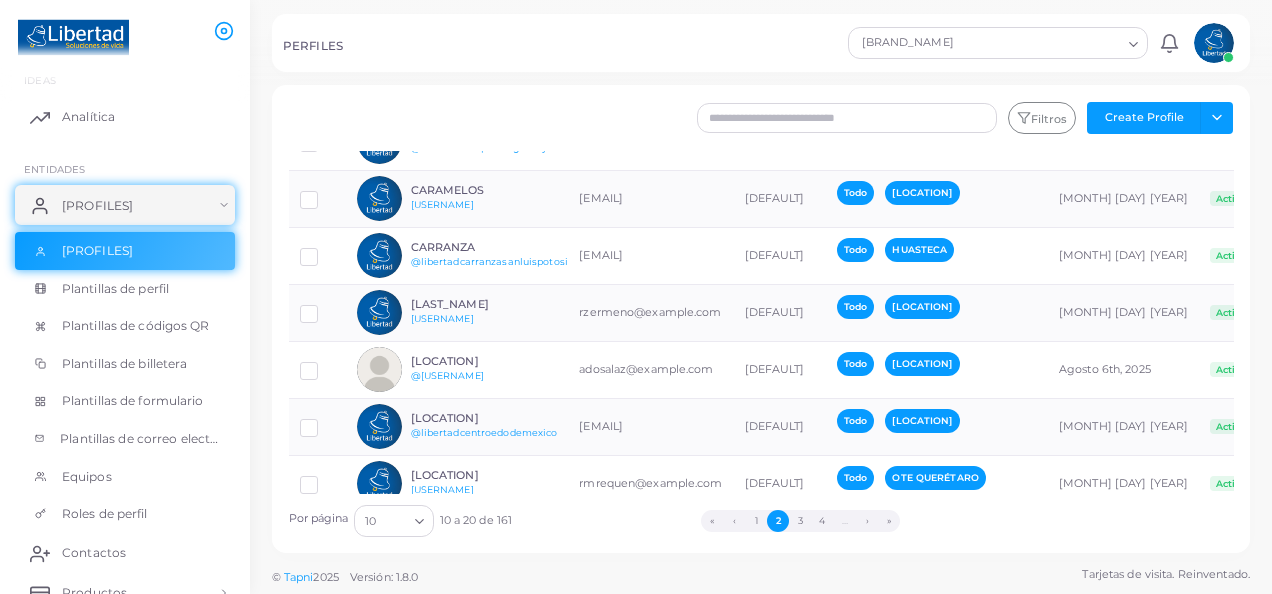 scroll, scrollTop: 283, scrollLeft: 0, axis: vertical 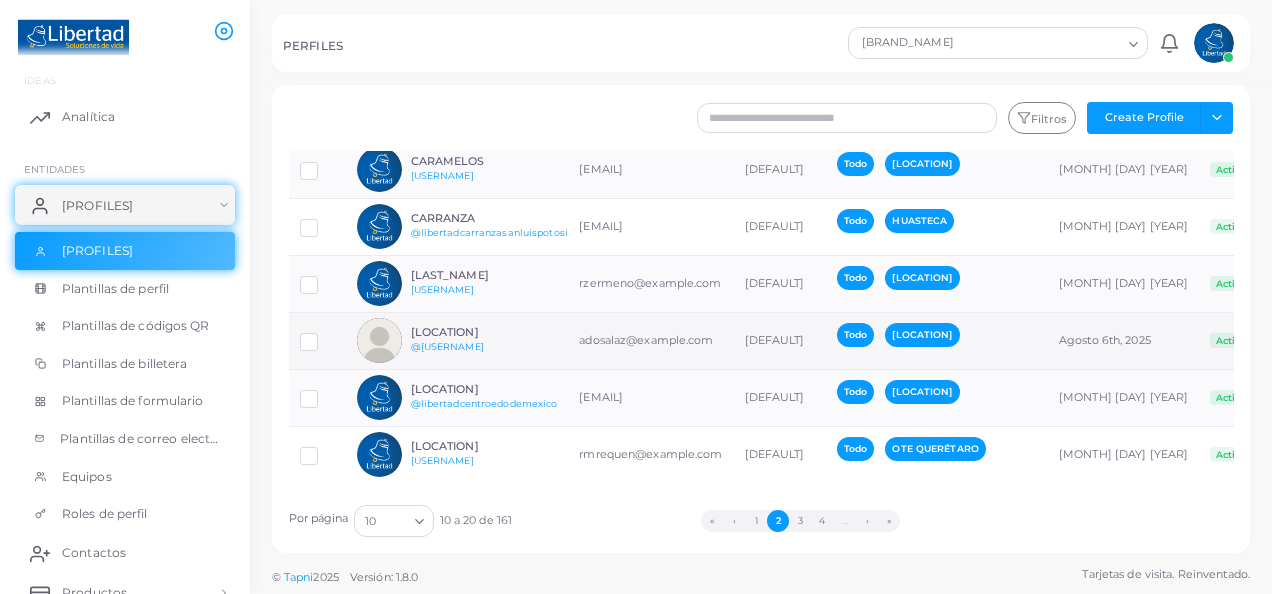 click on "CD Juárez  @cdjuarez" at bounding box center [484, 340] 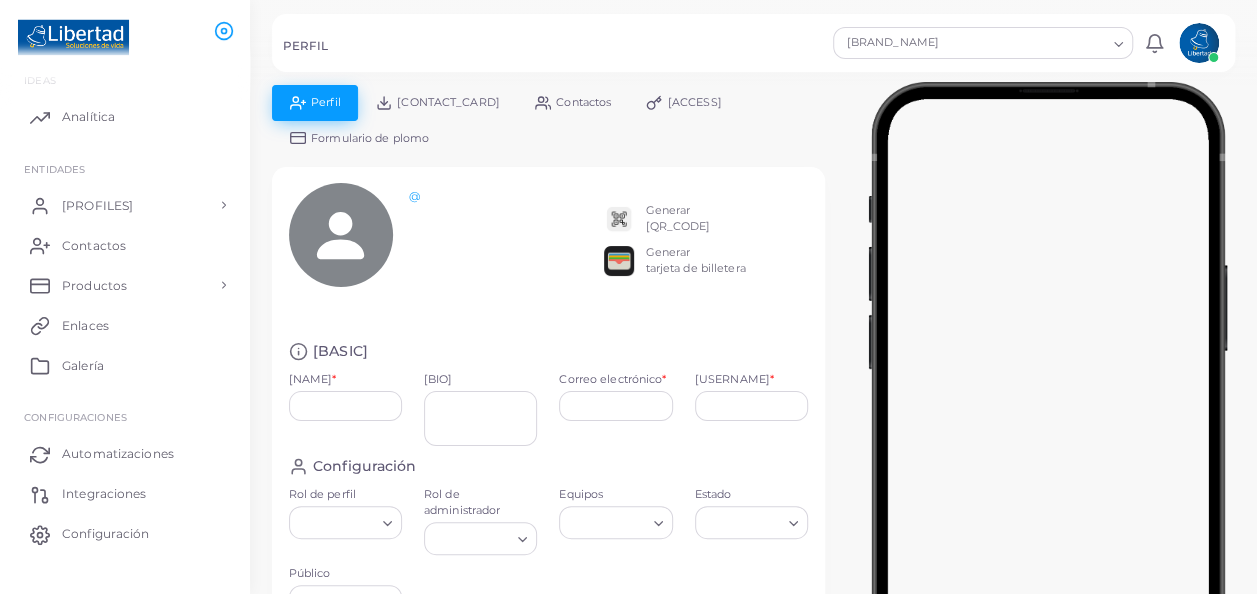 type on "*********" 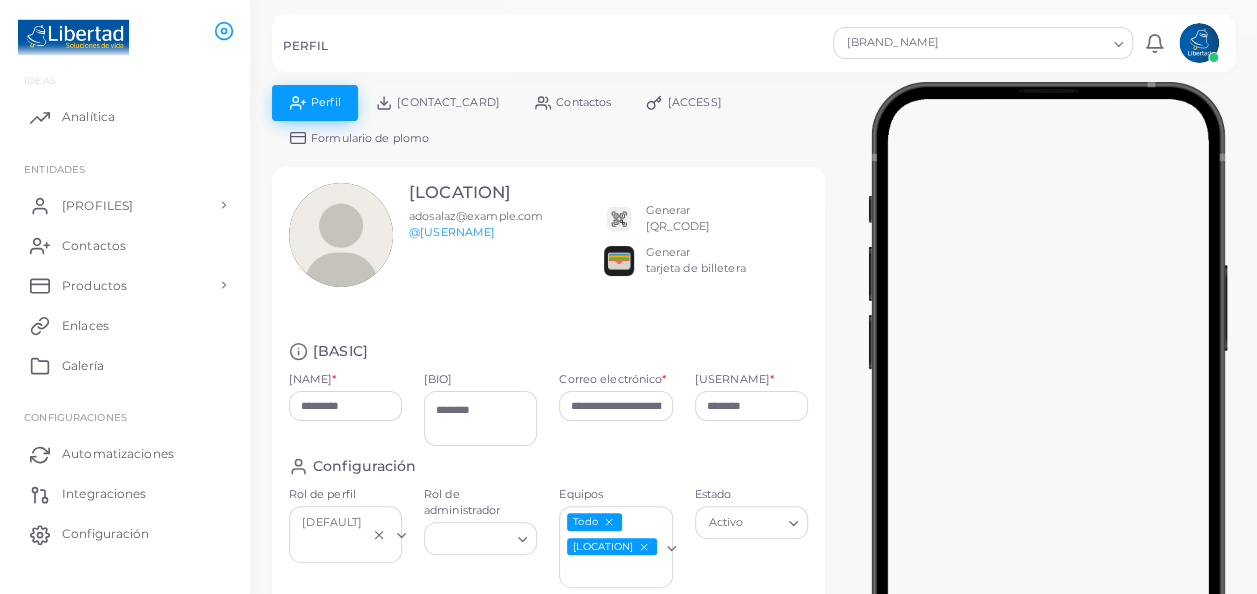 click at bounding box center [619, 219] 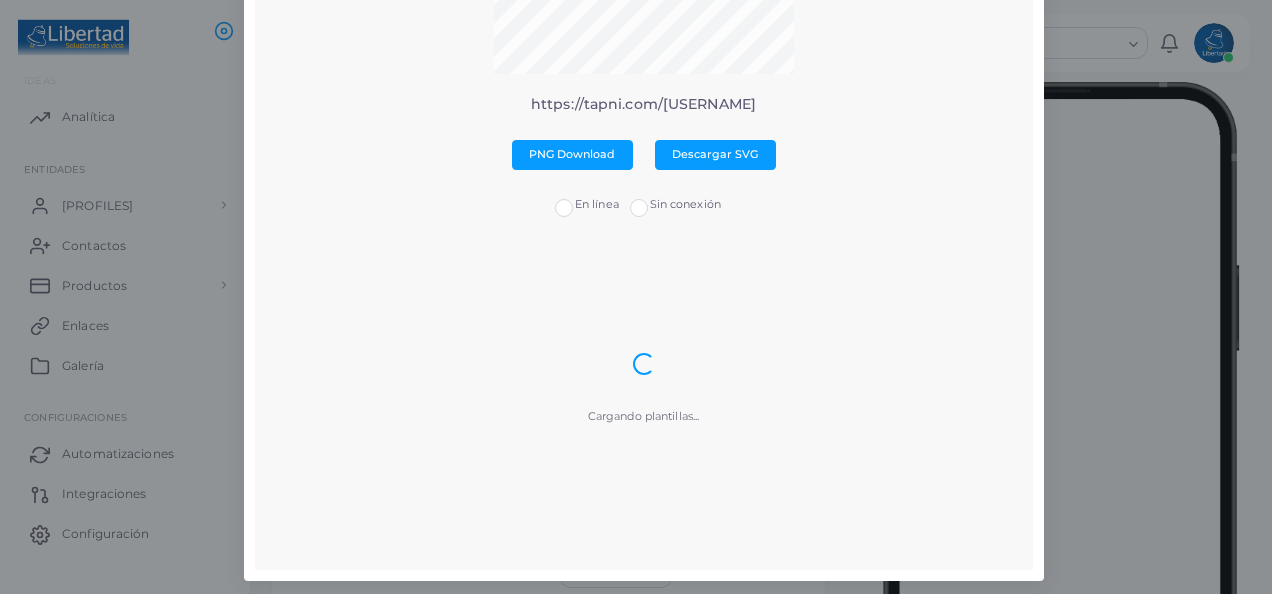 scroll, scrollTop: 320, scrollLeft: 0, axis: vertical 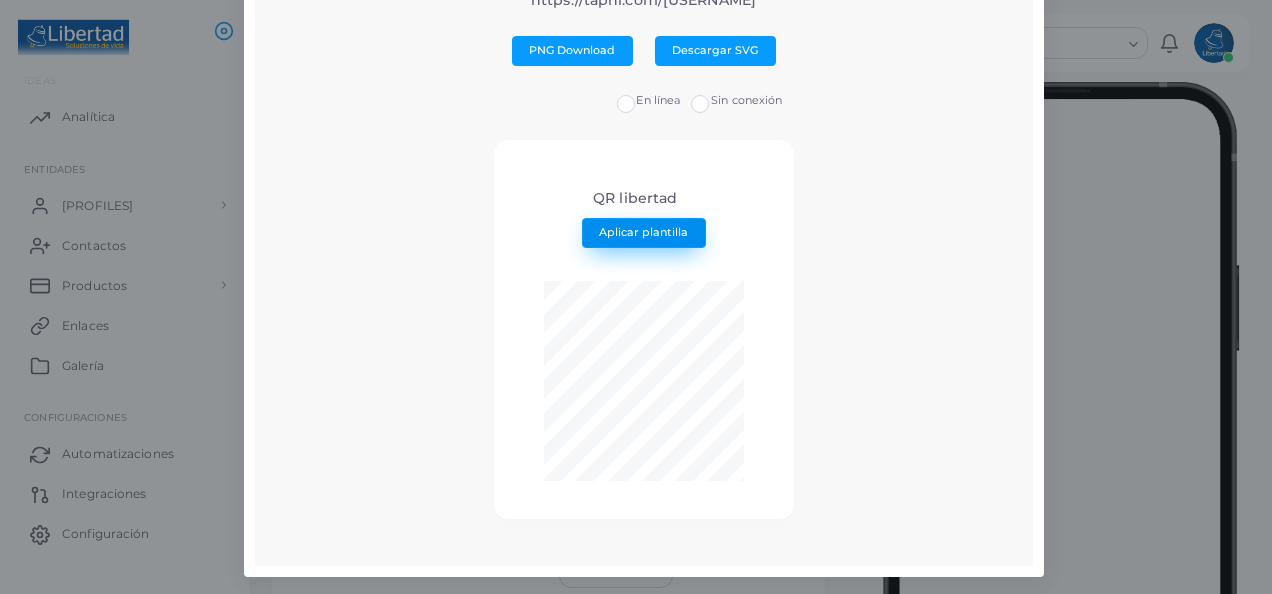 click on "Aplicar plantilla" at bounding box center [643, 232] 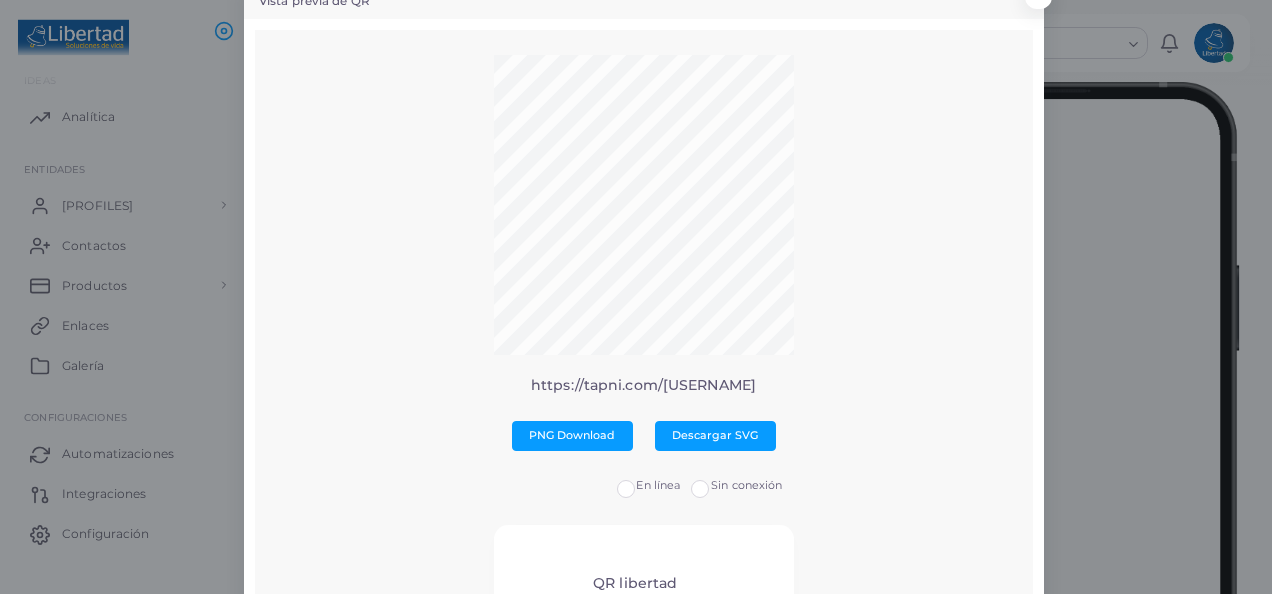 scroll, scrollTop: 0, scrollLeft: 0, axis: both 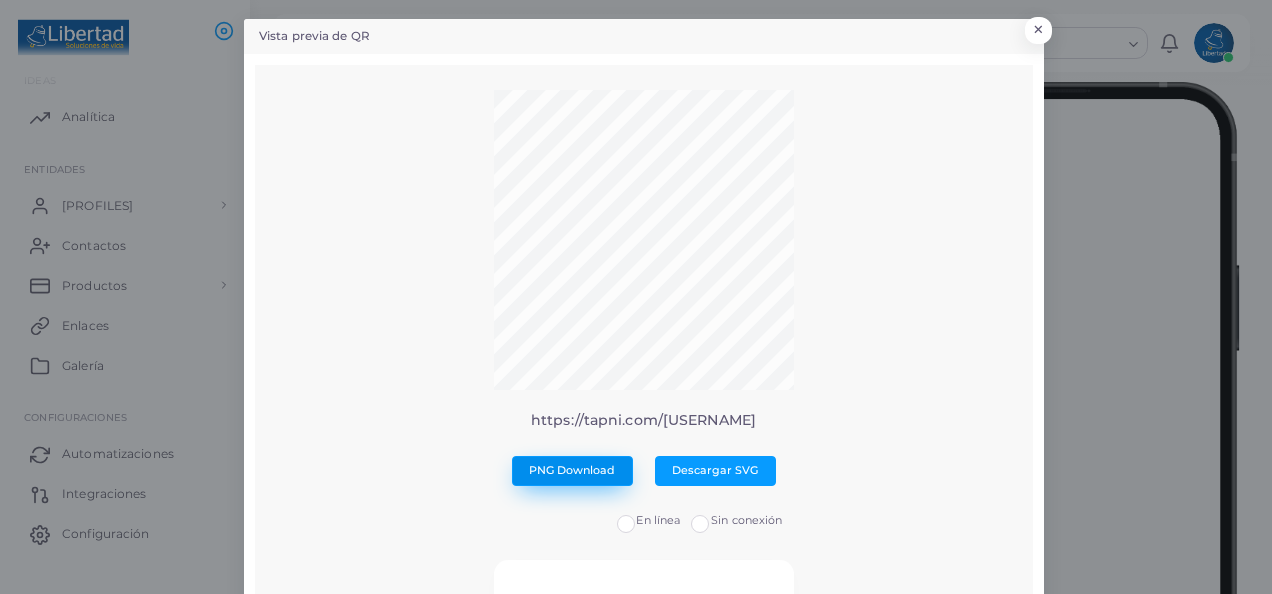 click on "PNG Download" at bounding box center [572, 470] 